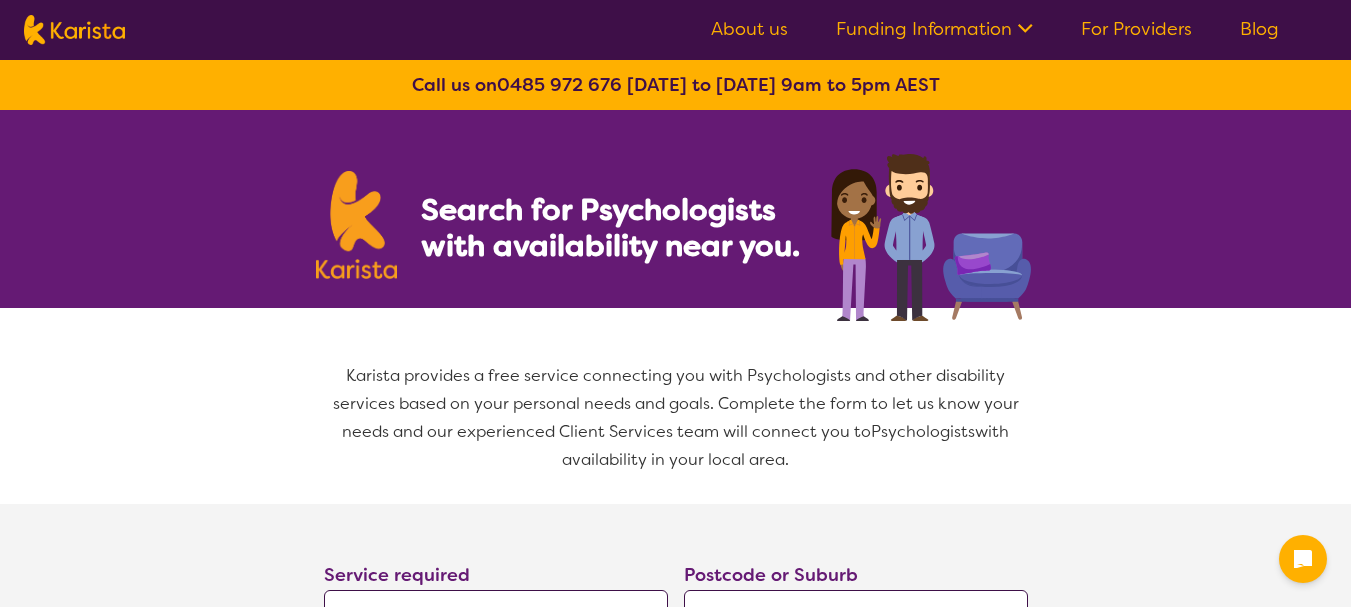 select on "Psychology" 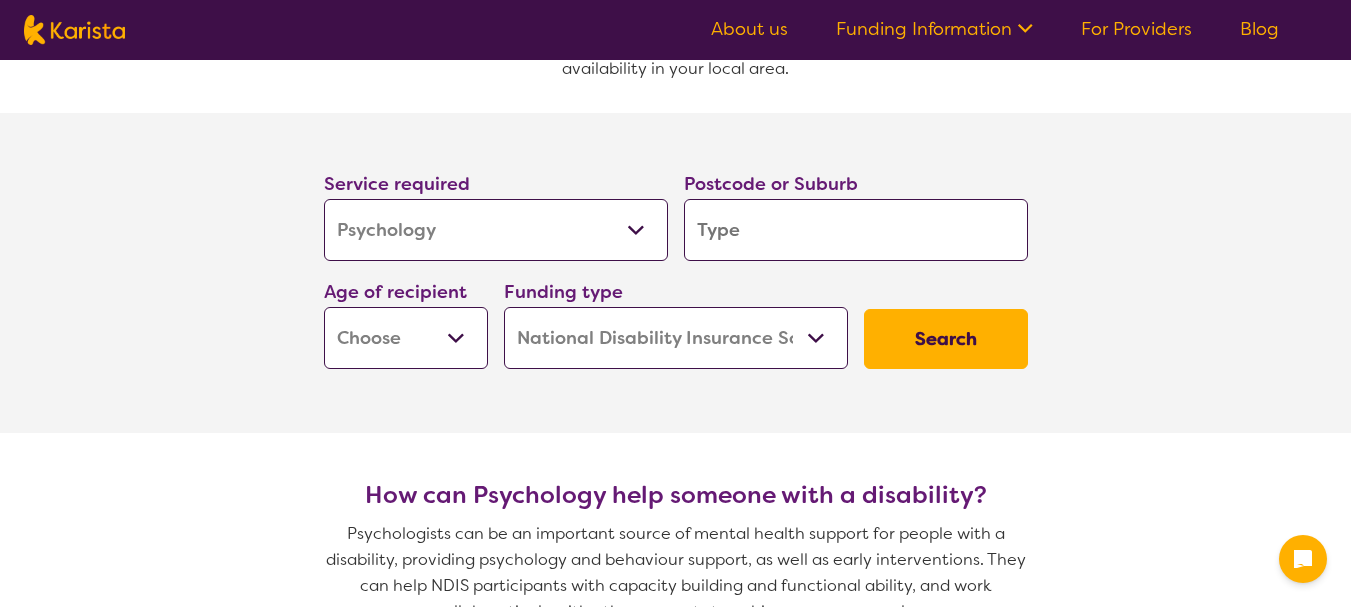 click at bounding box center (856, 230) 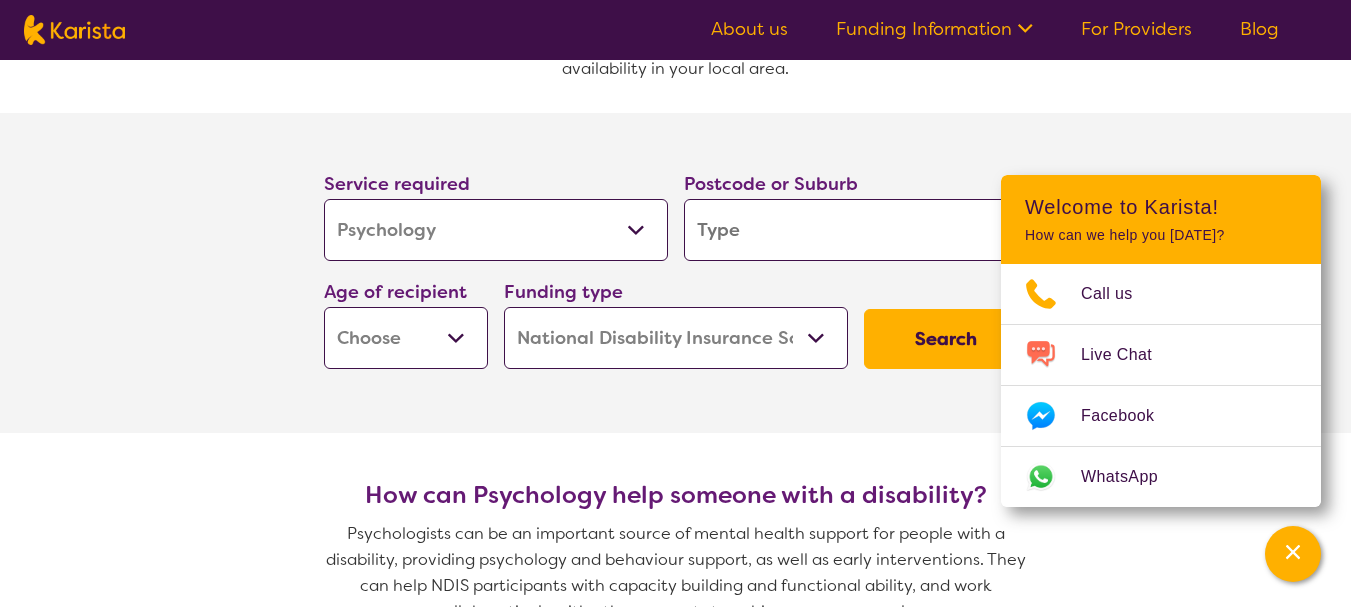 type on "4341" 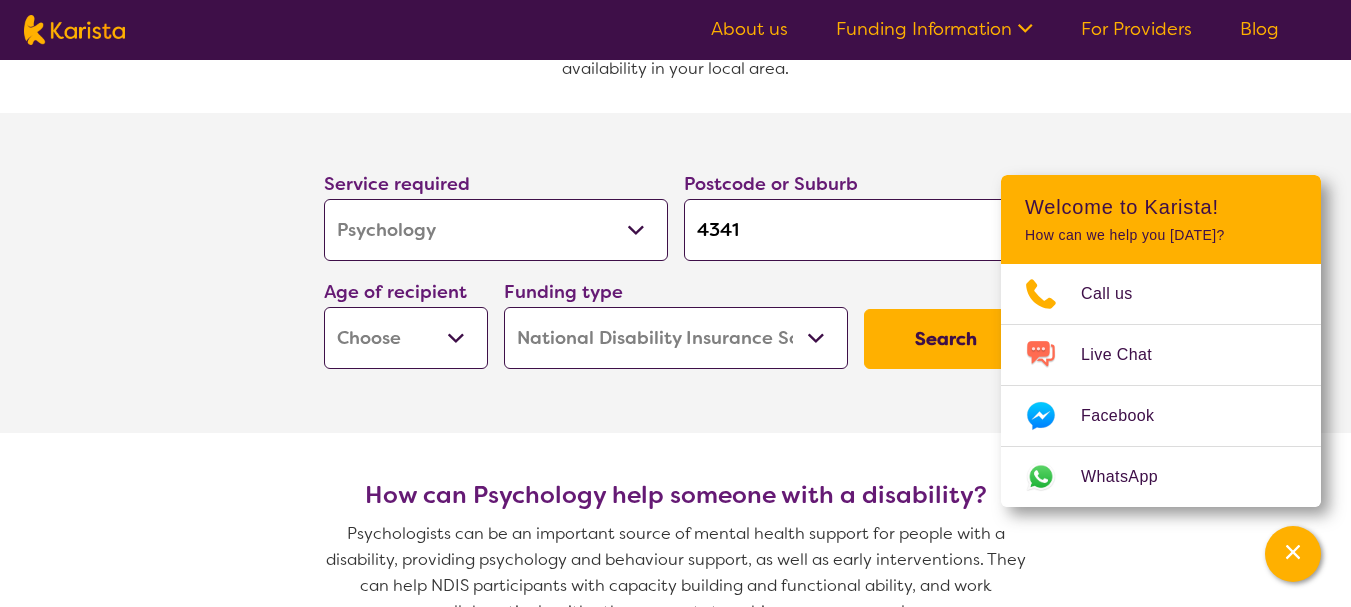 type on "4341" 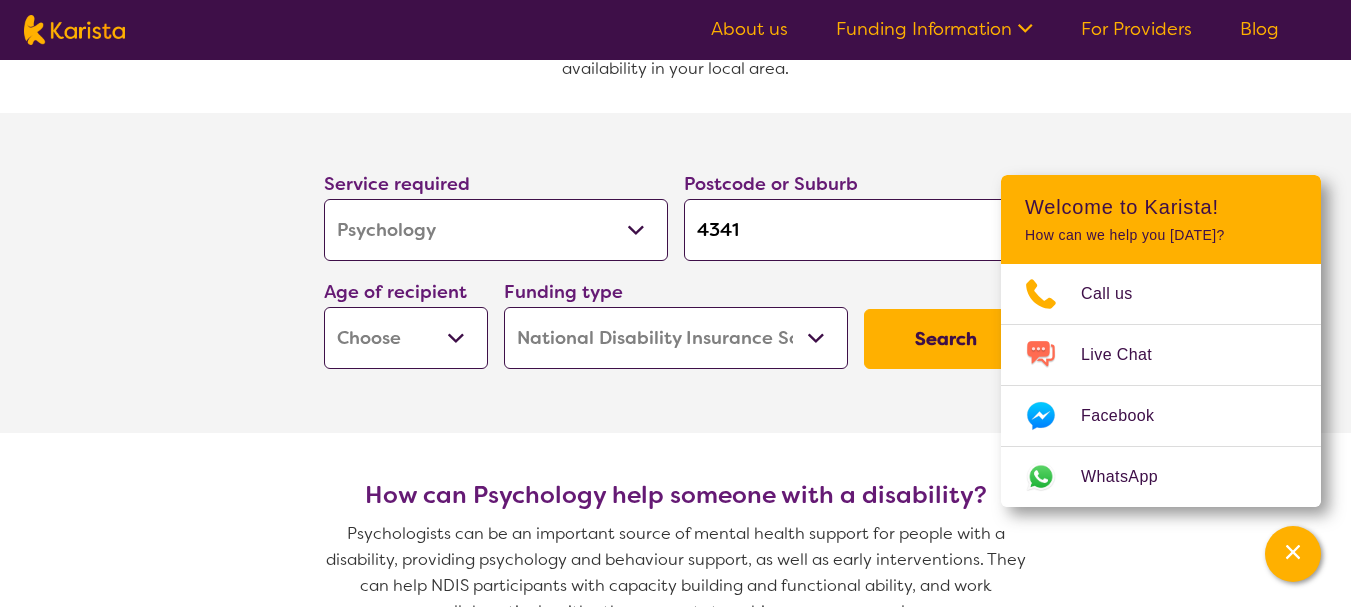 click on "Allied Health Assistant Assessment ([MEDICAL_DATA] or [MEDICAL_DATA]) Behaviour support Counselling Dietitian Domestic and home help Employment Support Exercise physiology Home Care Package Provider Key Worker NDIS Plan management NDIS Support Coordination Nursing services [MEDICAL_DATA] Personal care Physiotherapy [MEDICAL_DATA] Psychology Psychosocial Recovery Coach Respite [MEDICAL_DATA] Support worker Supported accommodation" at bounding box center [496, 230] 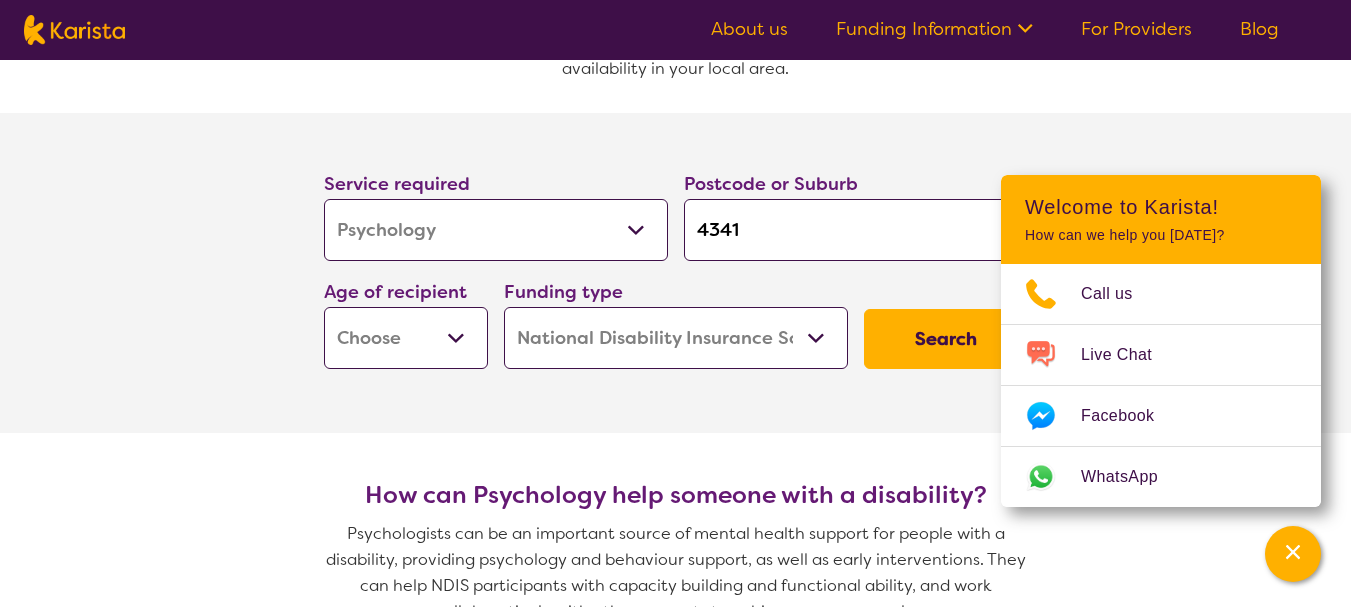 click on "Early Childhood - 0 to 9 Child - 10 to 11 Adolescent - 12 to 17 Adult - 18 to 64 Aged - [DEMOGRAPHIC_DATA]+" at bounding box center (406, 338) 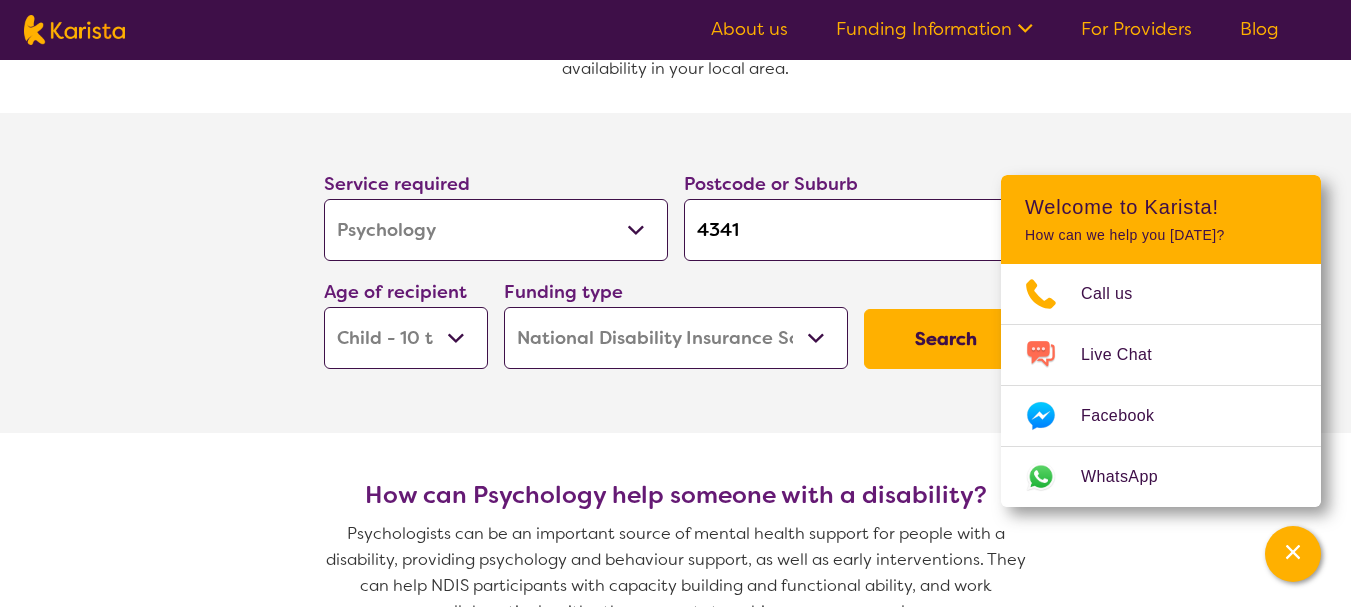 click on "Early Childhood - 0 to 9 Child - 10 to 11 Adolescent - 12 to 17 Adult - 18 to 64 Aged - [DEMOGRAPHIC_DATA]+" at bounding box center [406, 338] 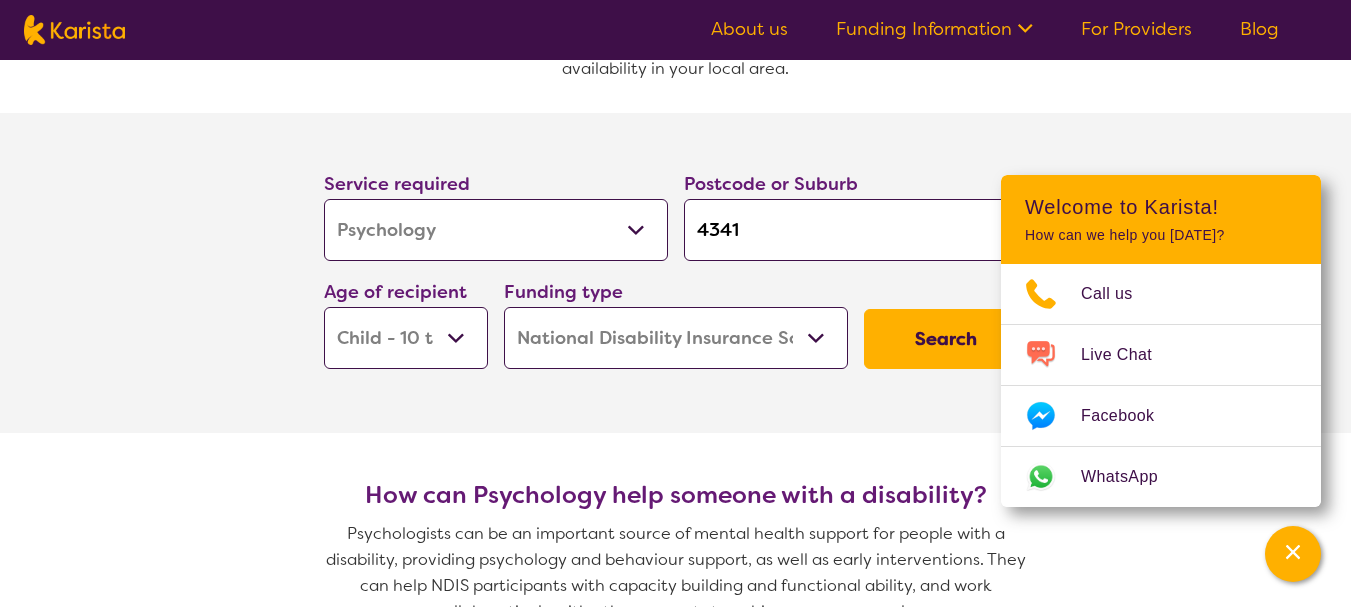 type on "434" 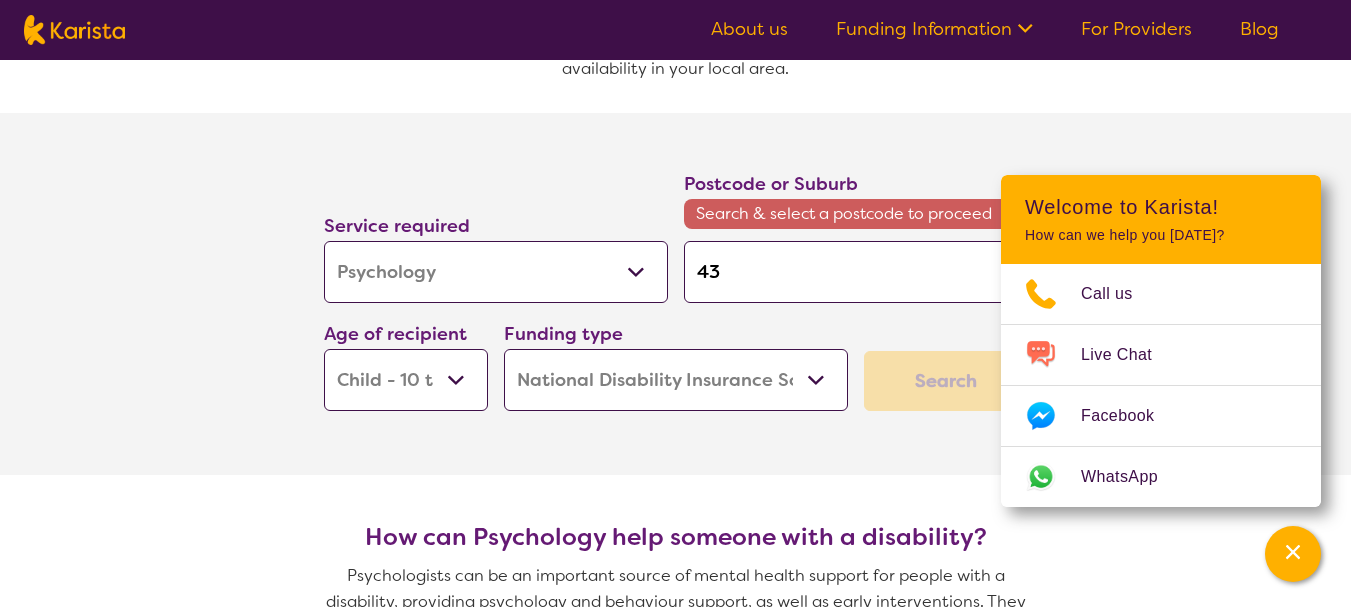 type on "4" 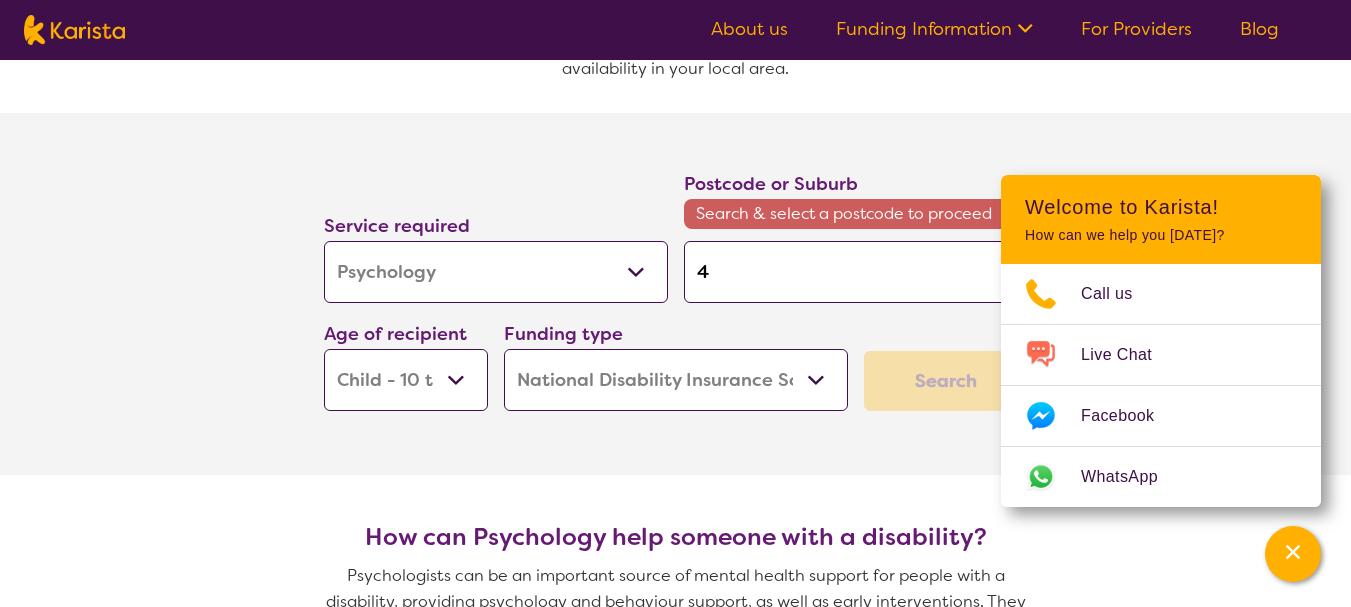 type 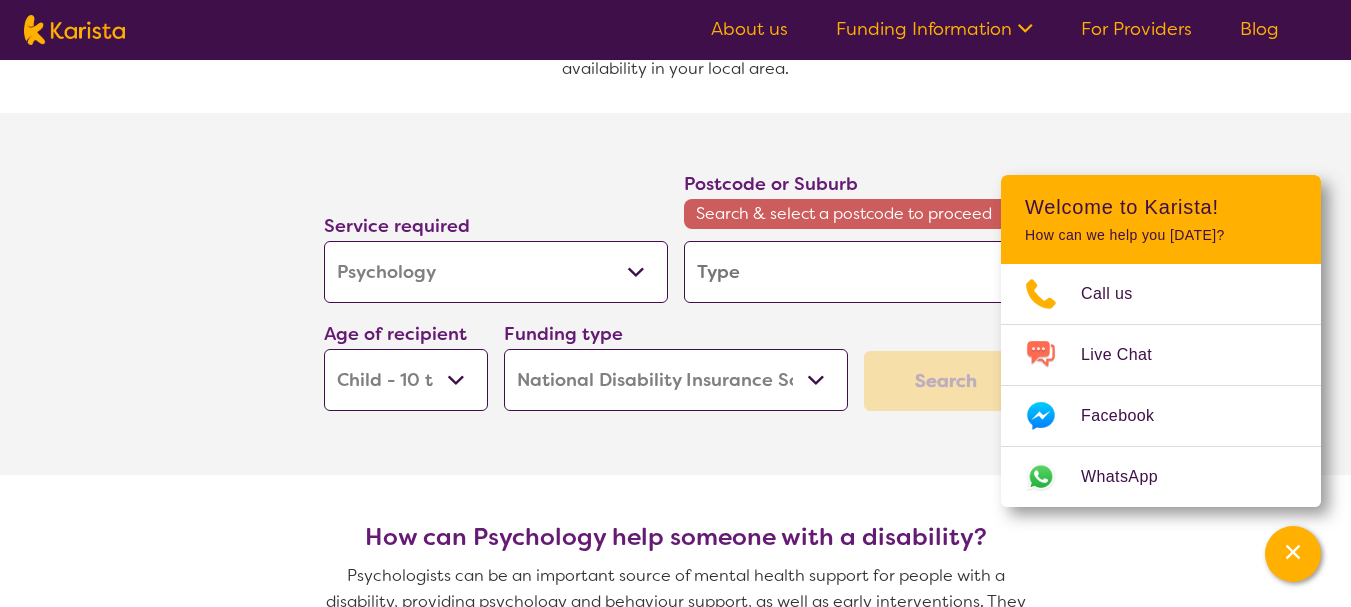 type 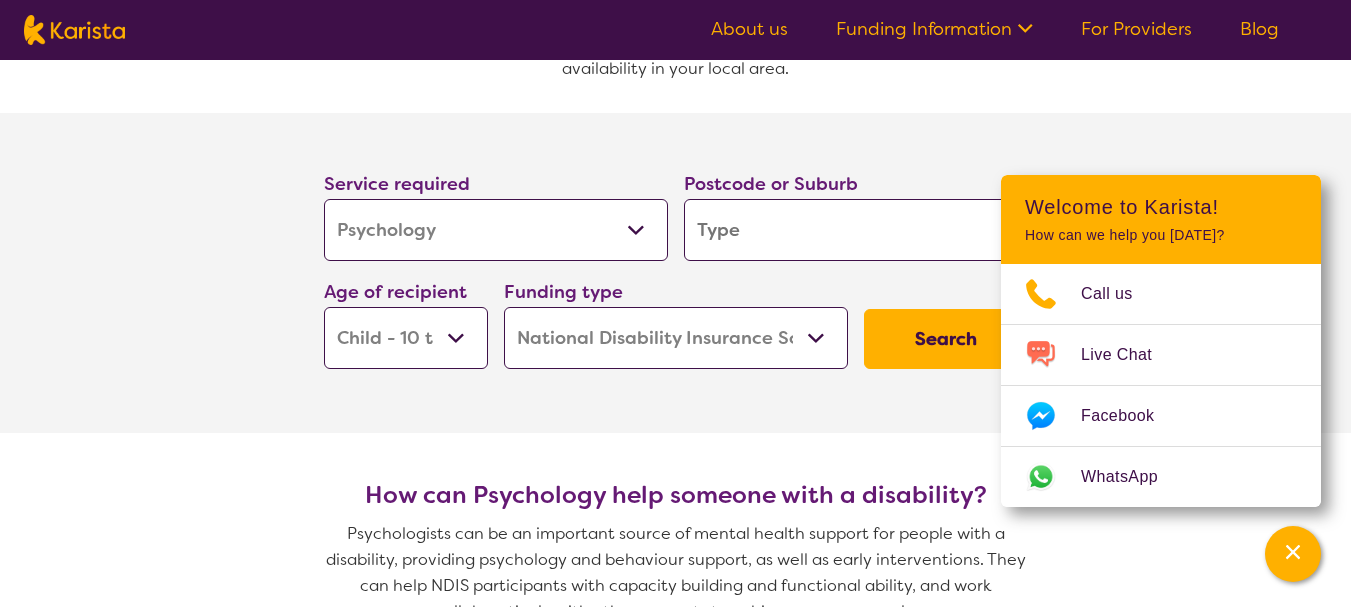 type on "r" 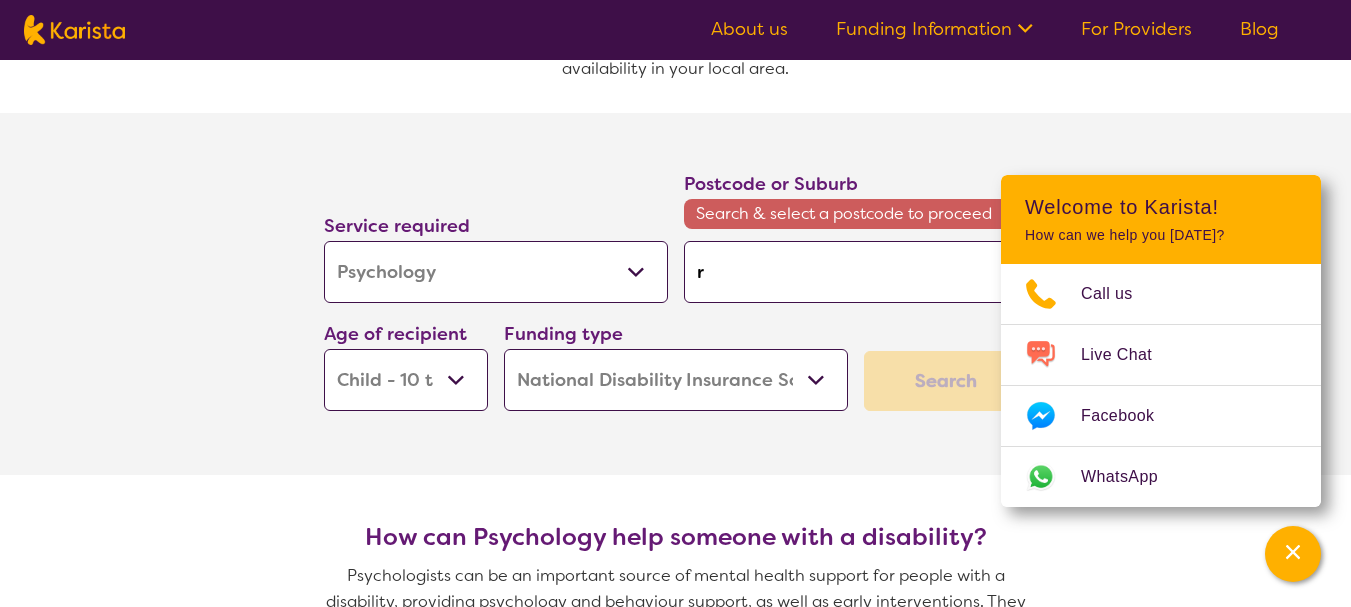 type on "re" 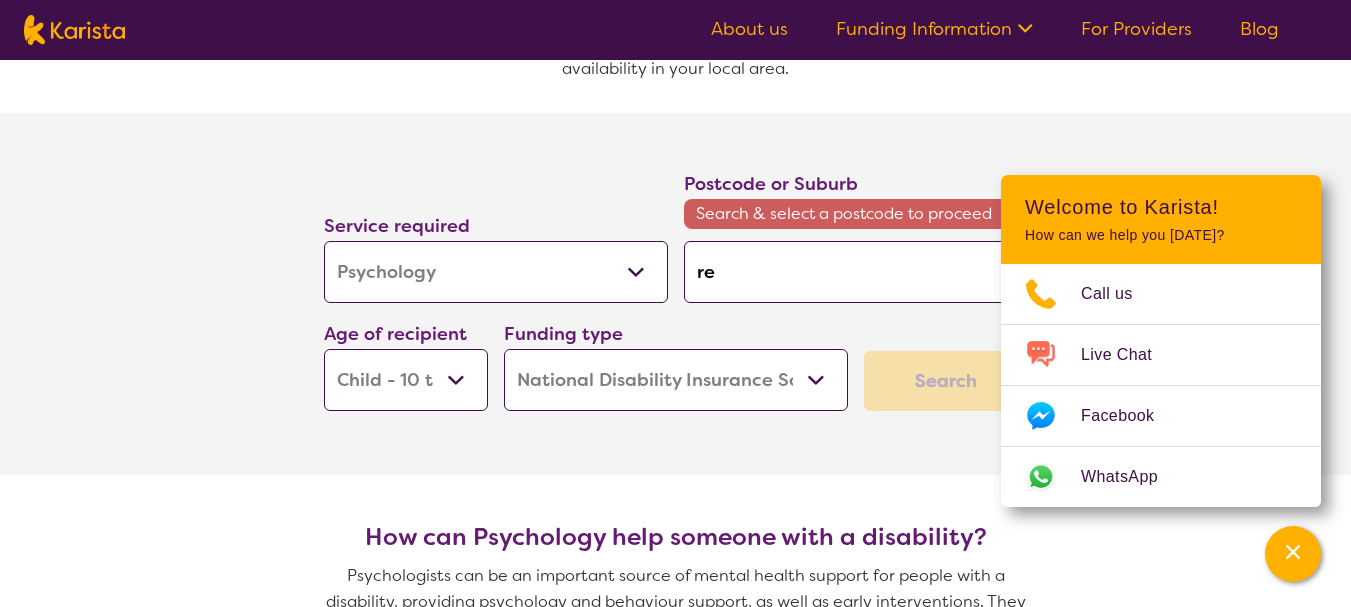 type on "reg" 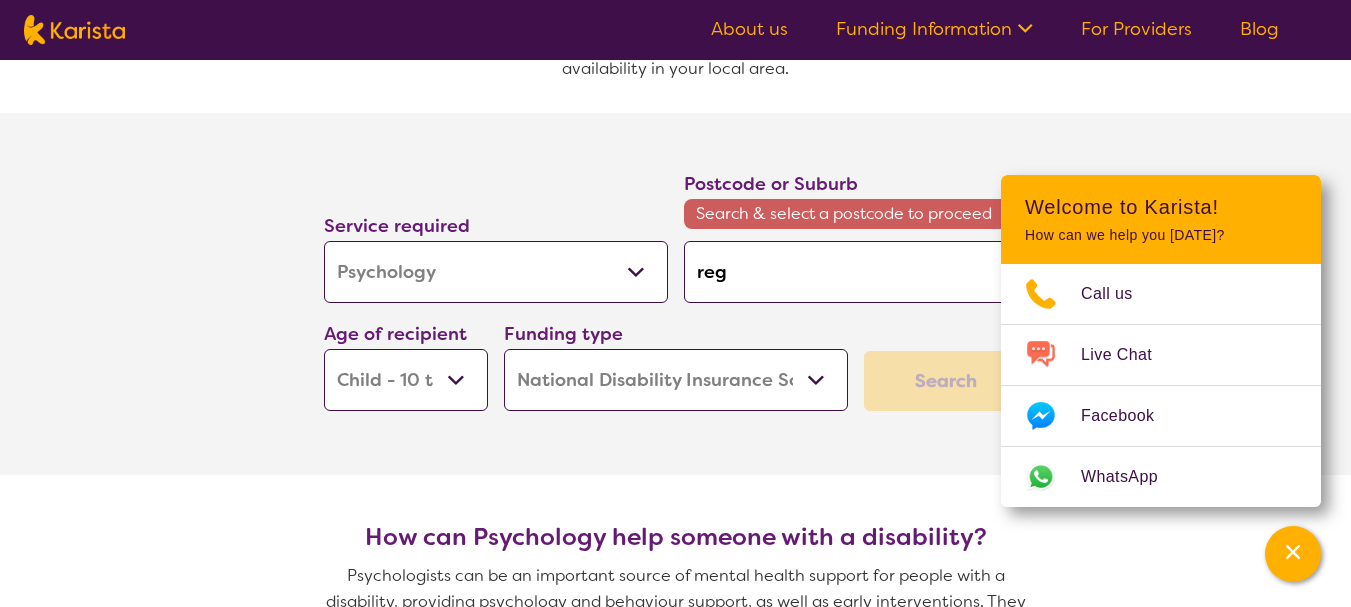 type on "rege" 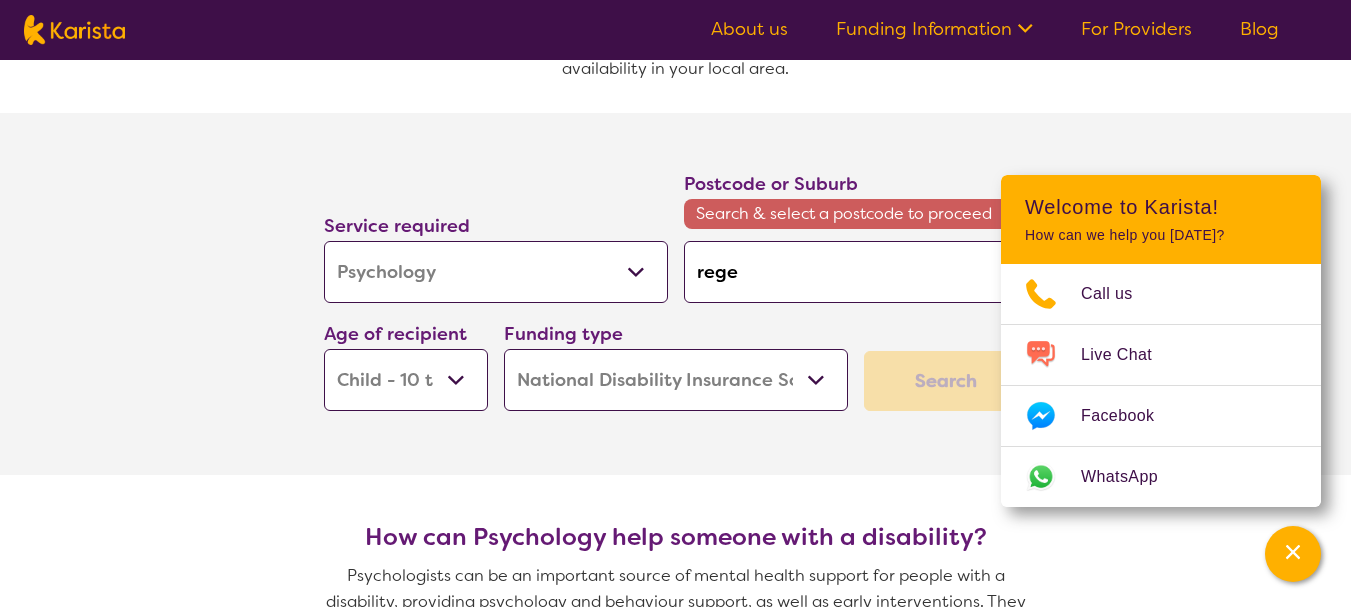 type on "regen" 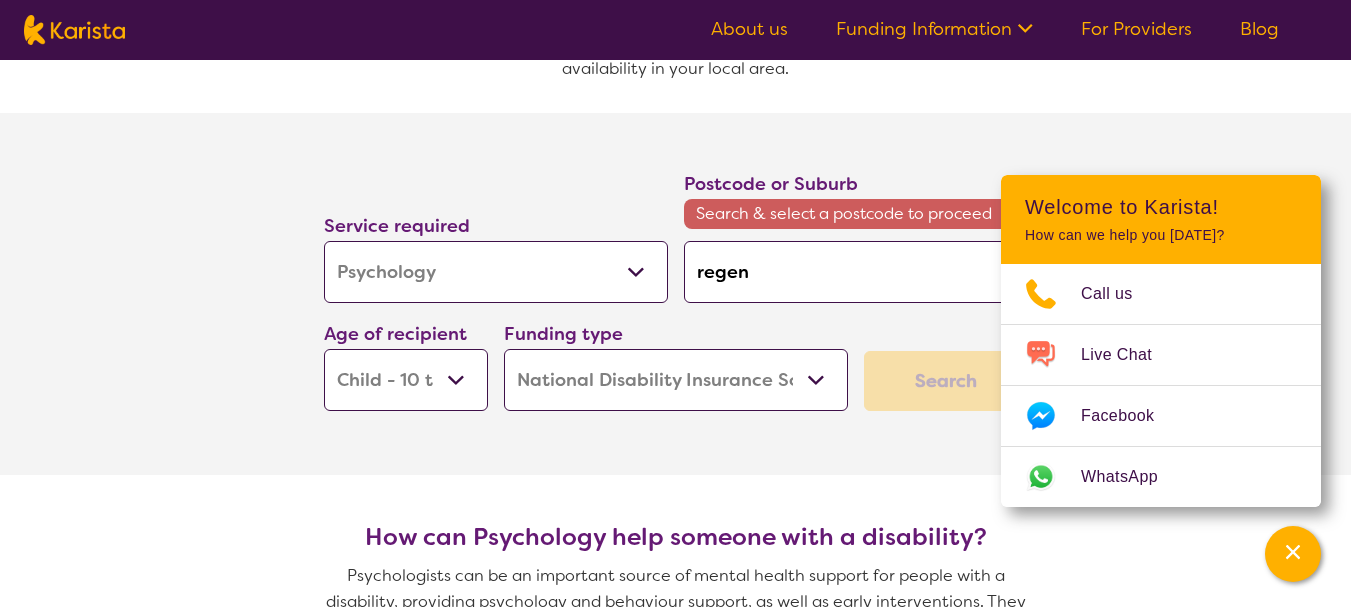 type on "regenc" 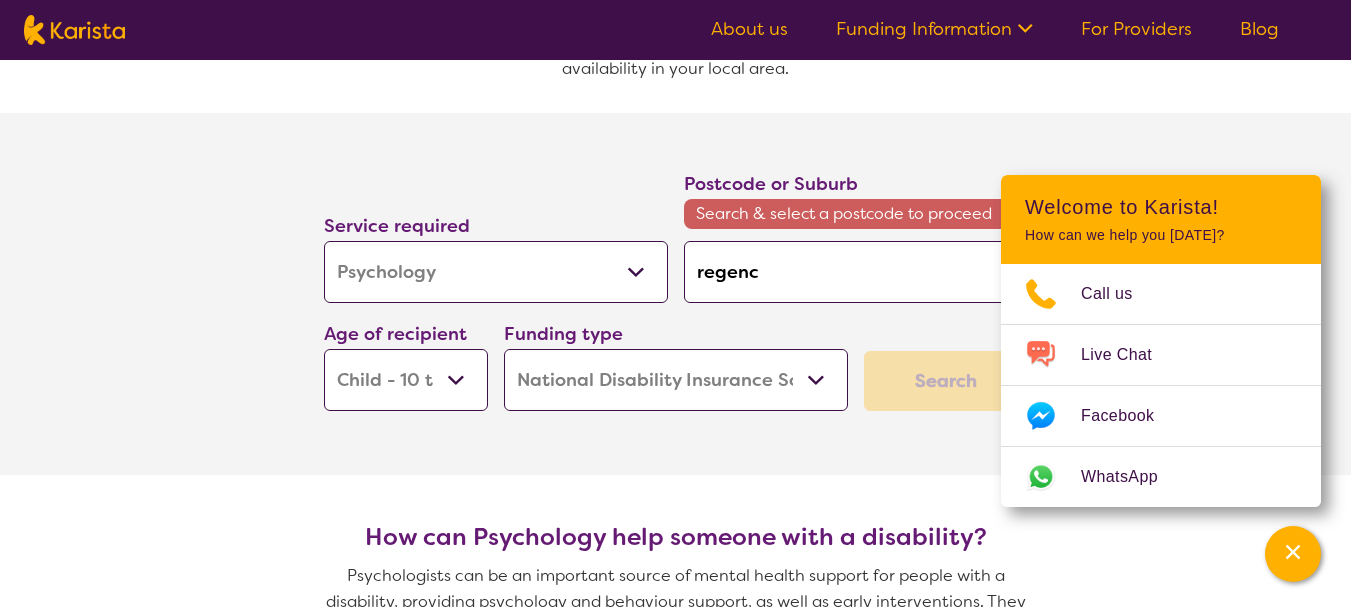 type on "regency" 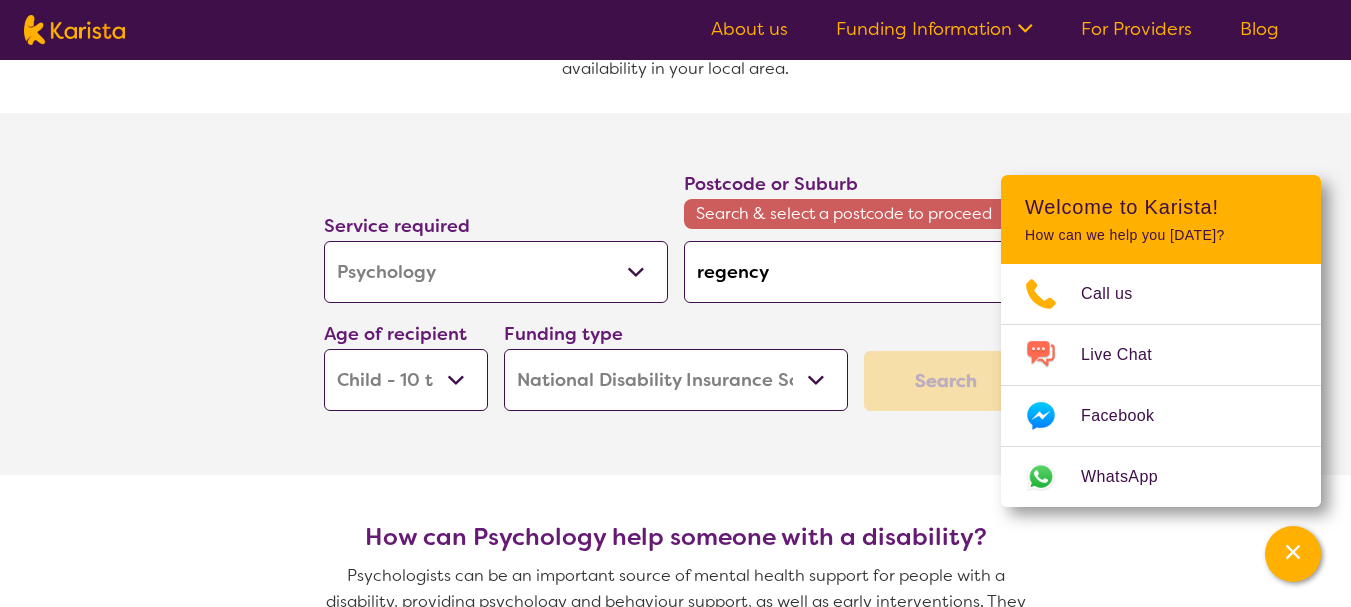 type on "regency" 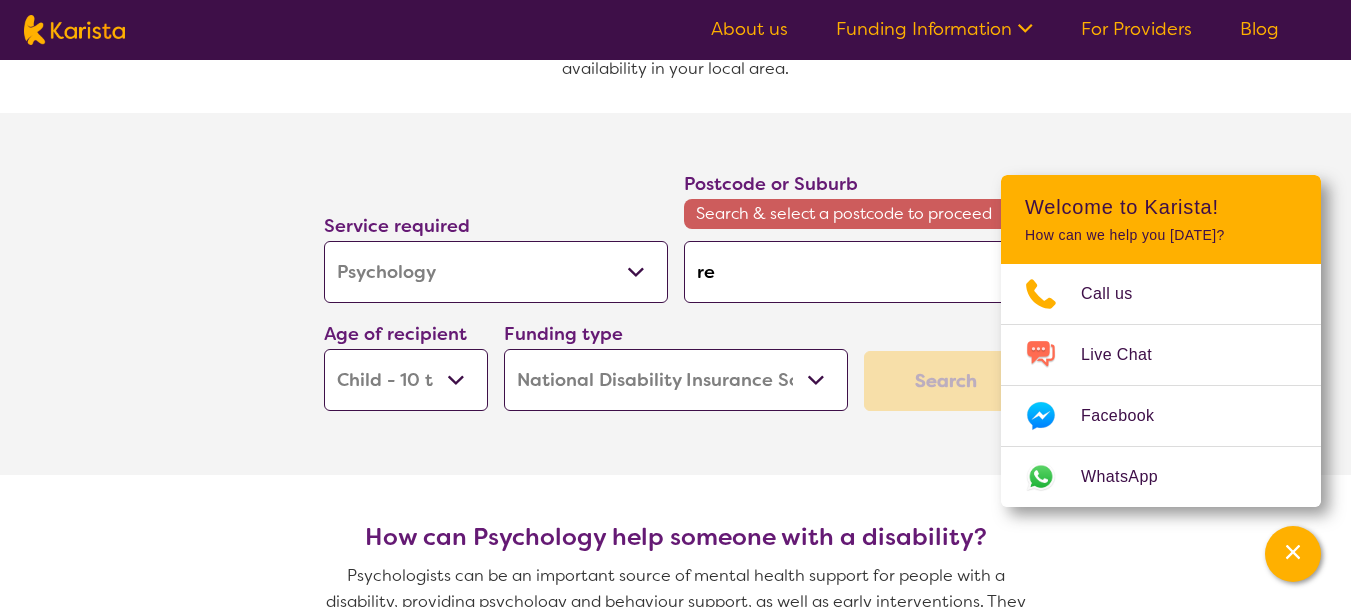 type on "r" 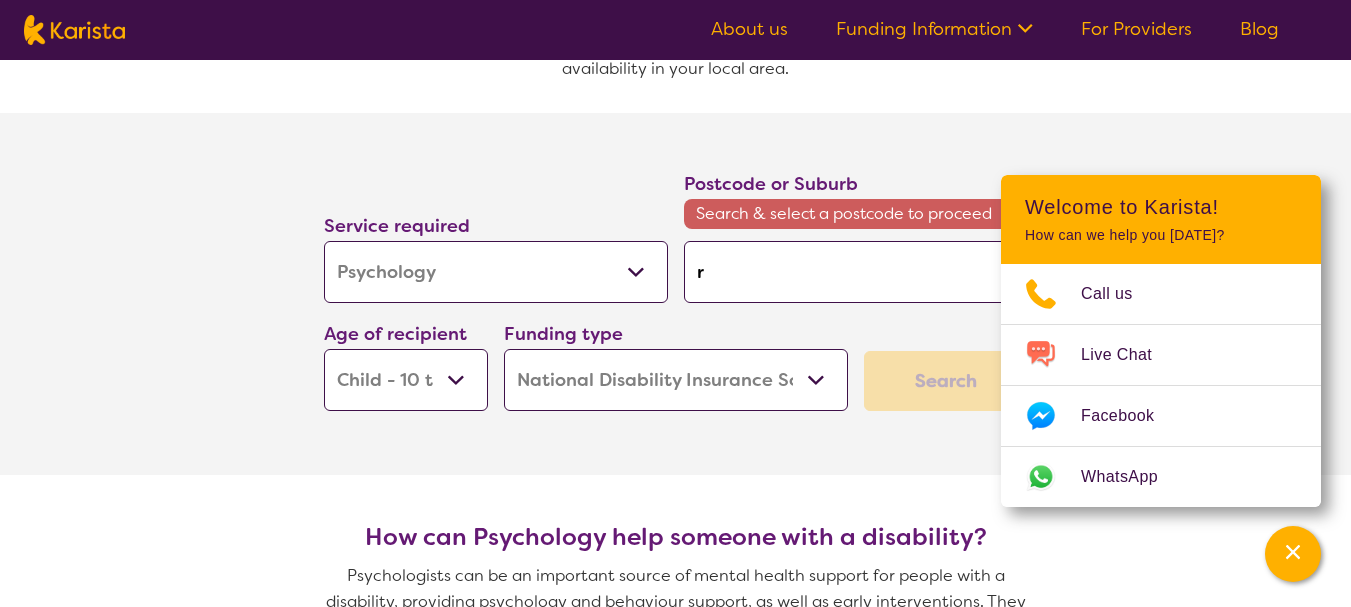 type 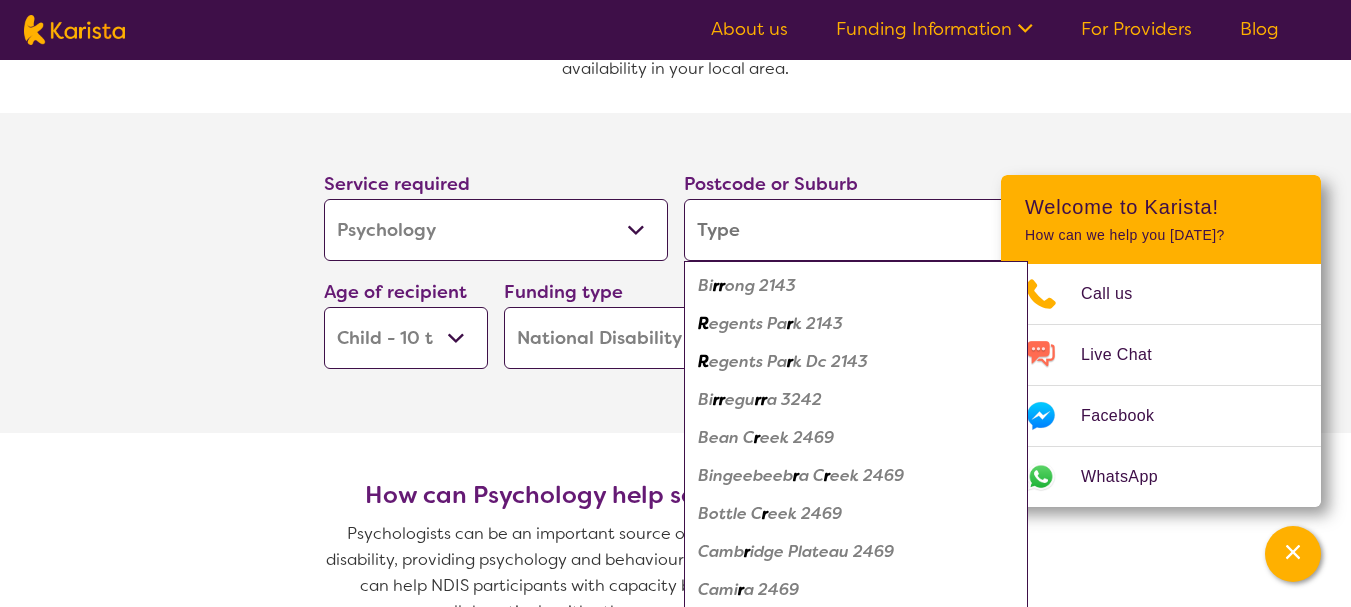 type on "R" 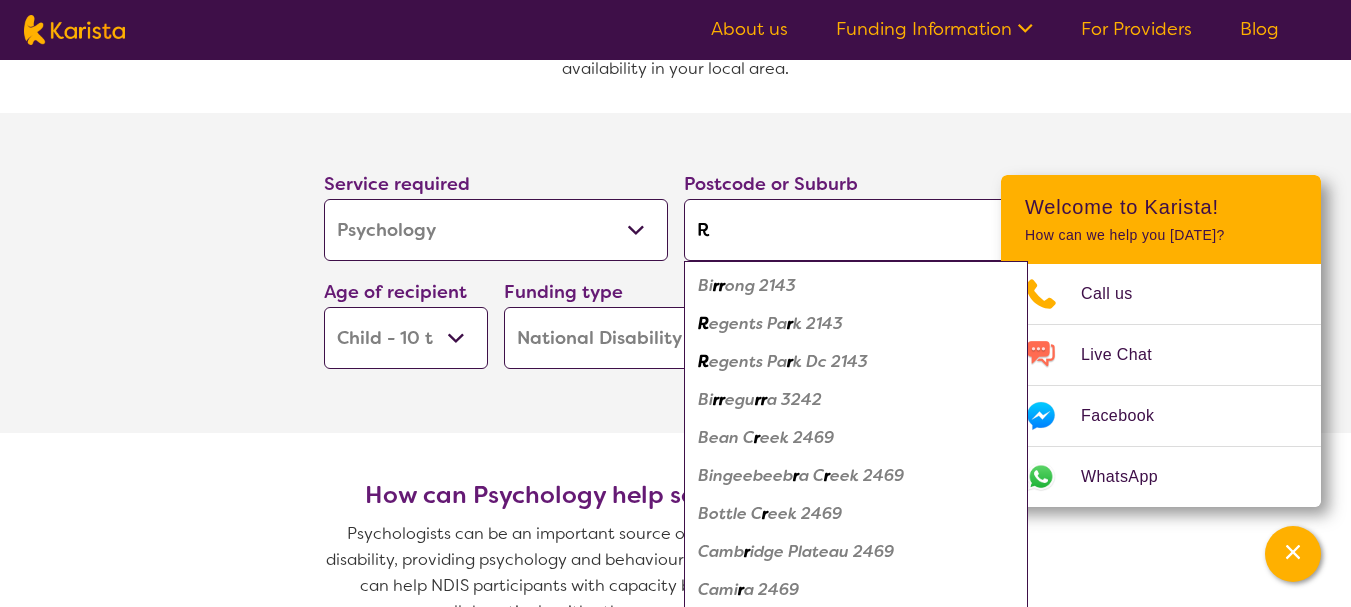 type on "R" 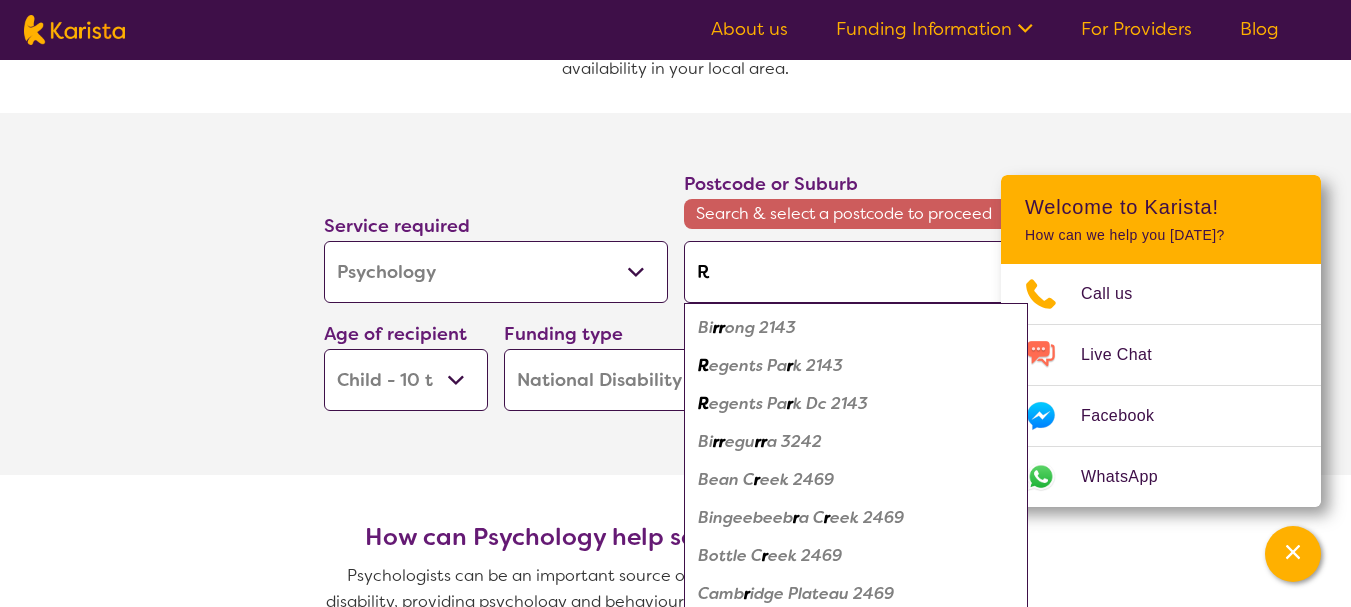 type on "Re" 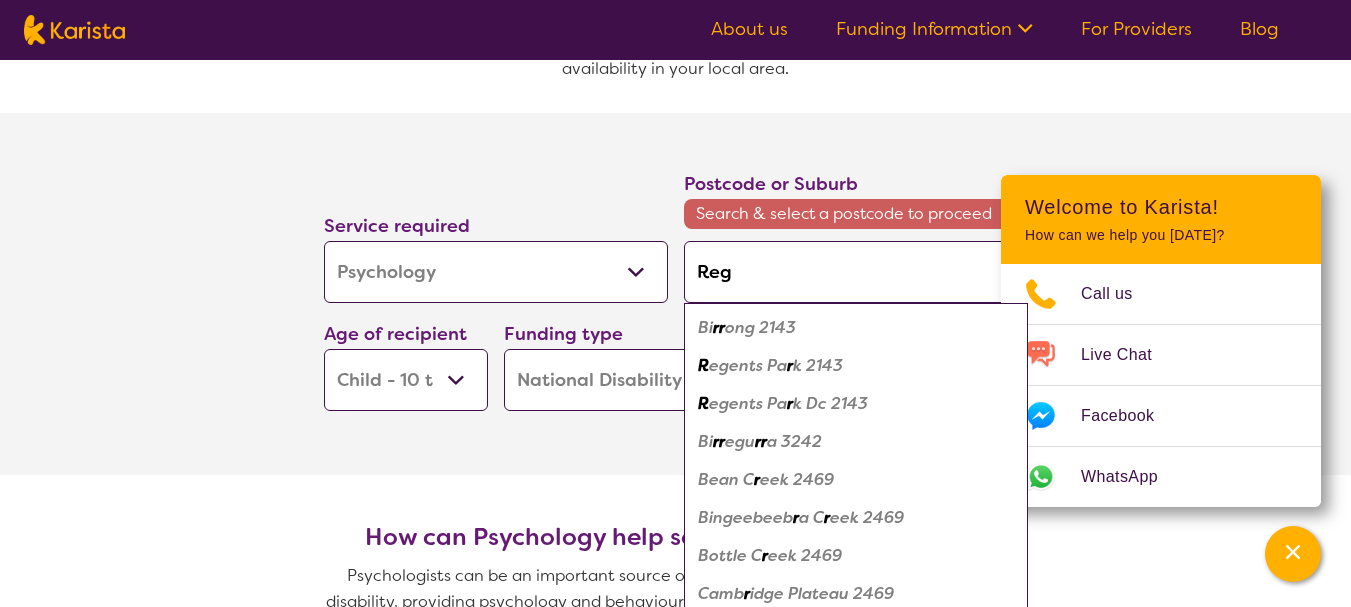 type on "Rege" 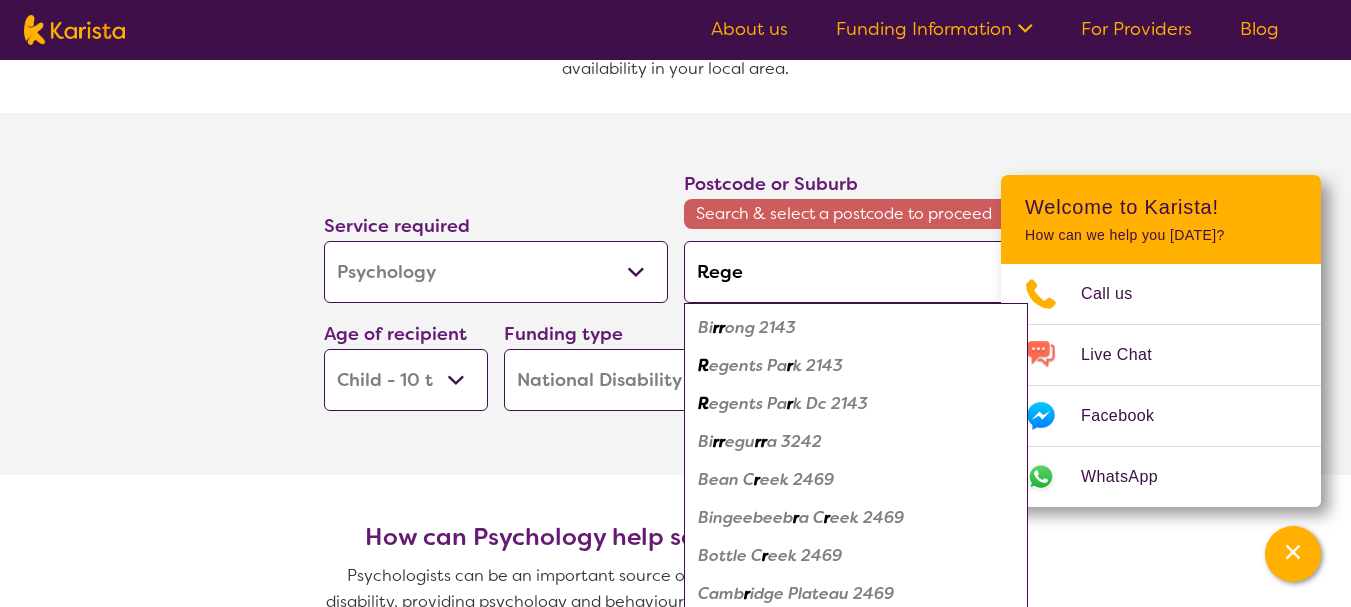 type on "Rege" 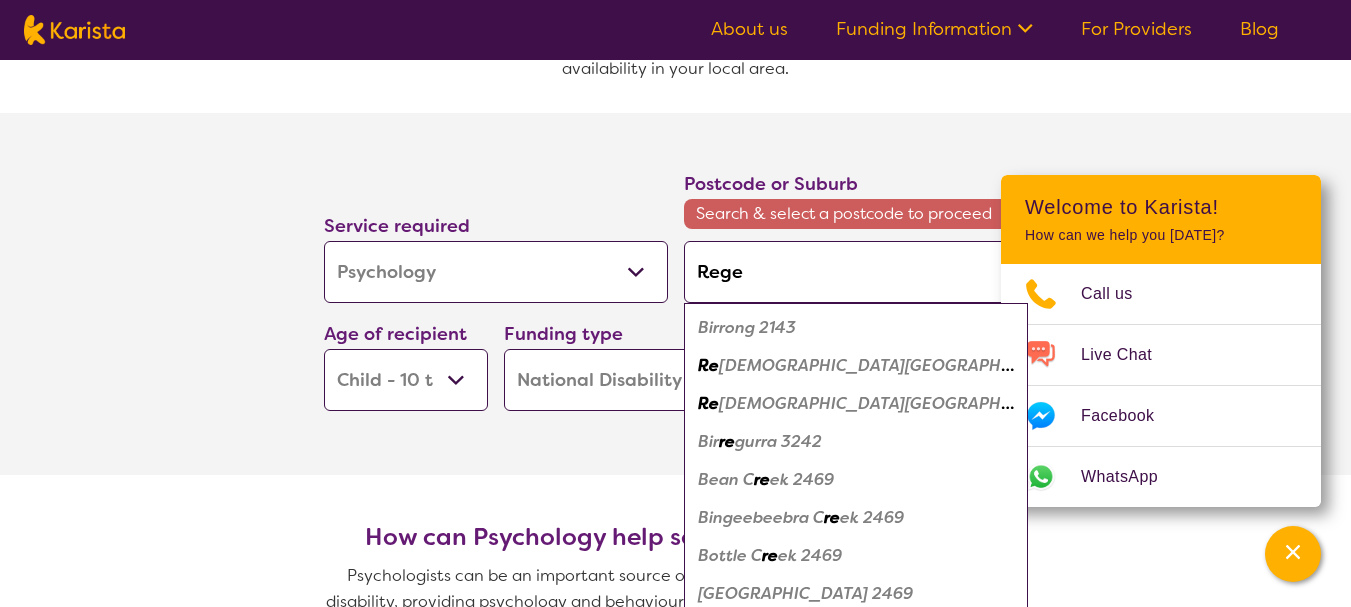 type on "Regen" 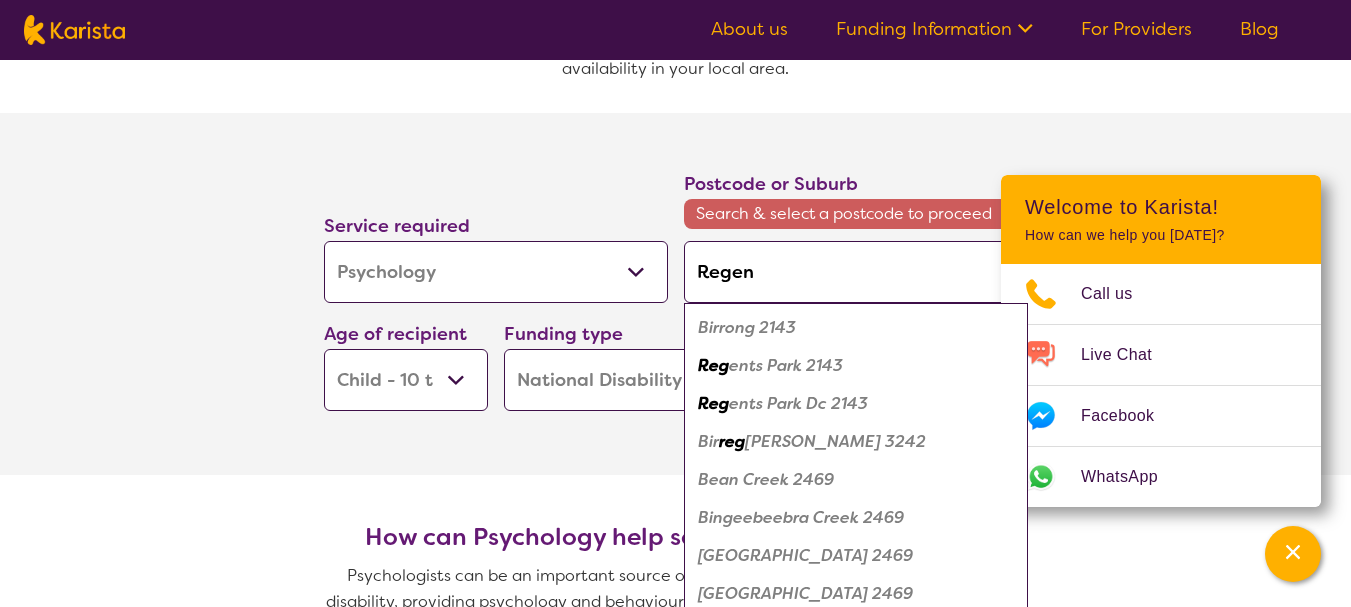 type on "Regen" 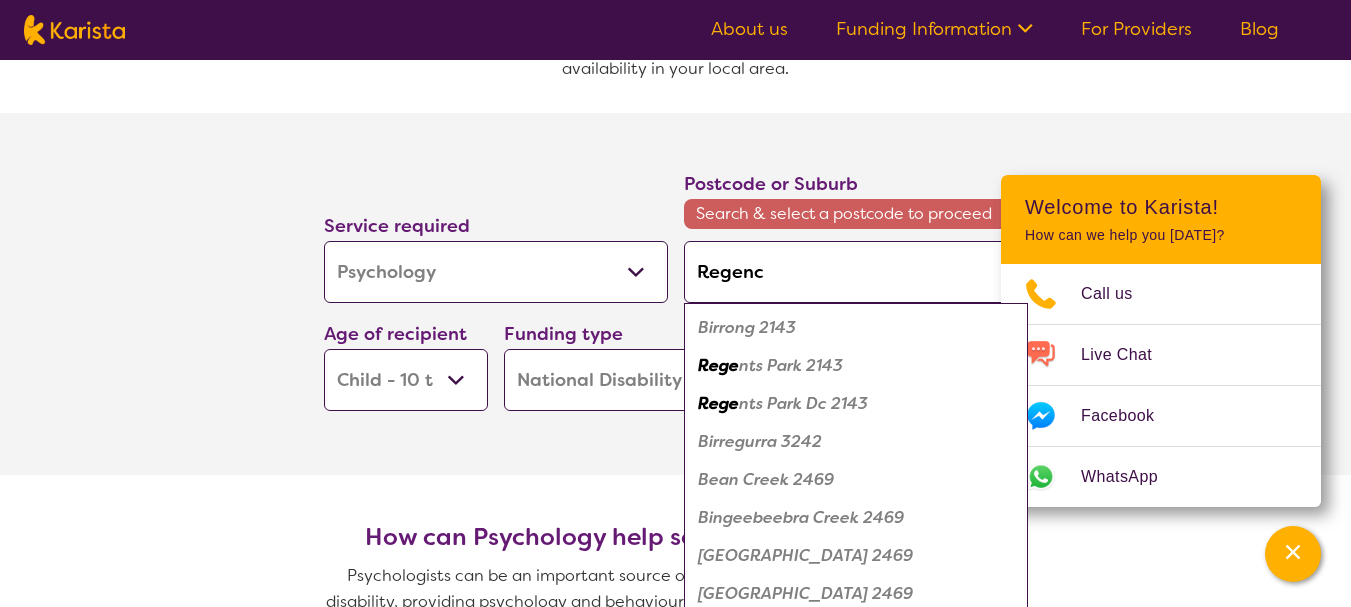 type on "Regency" 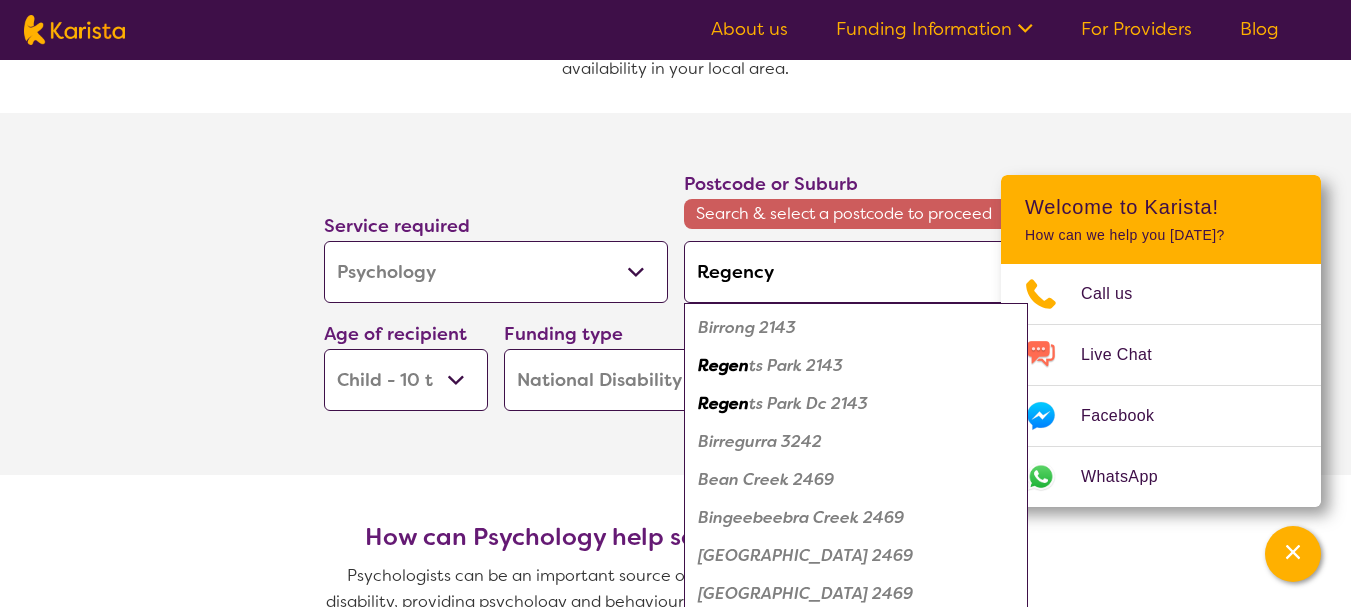 type on "Regency" 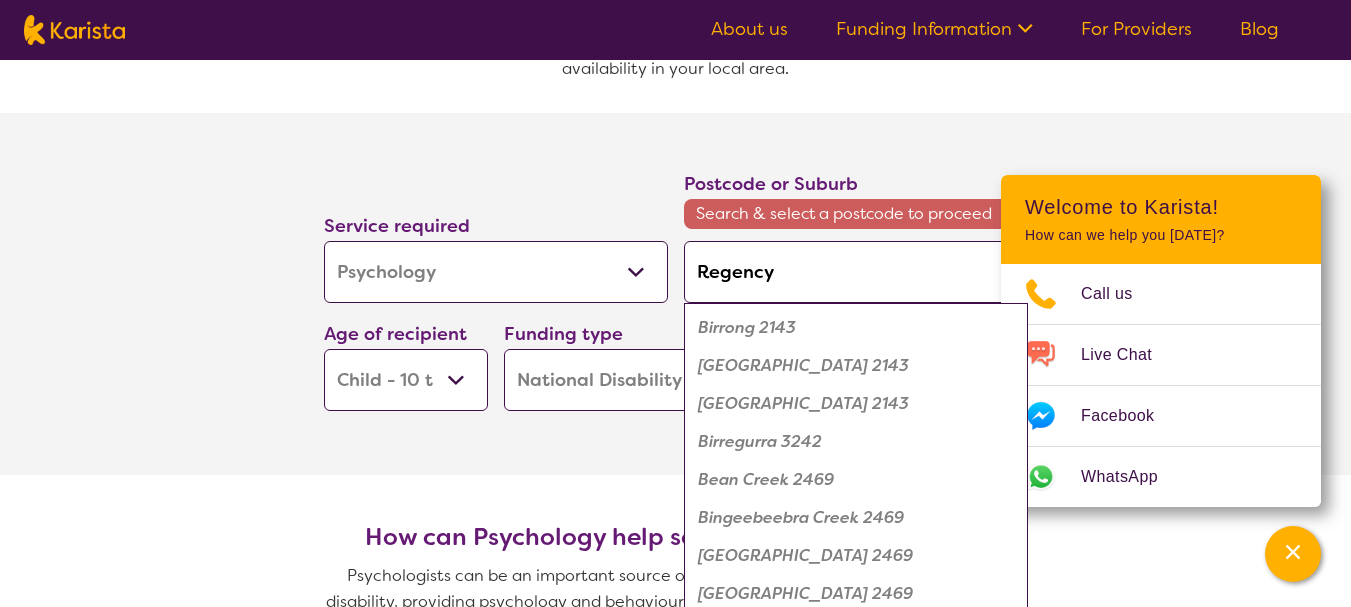 type on "Regency" 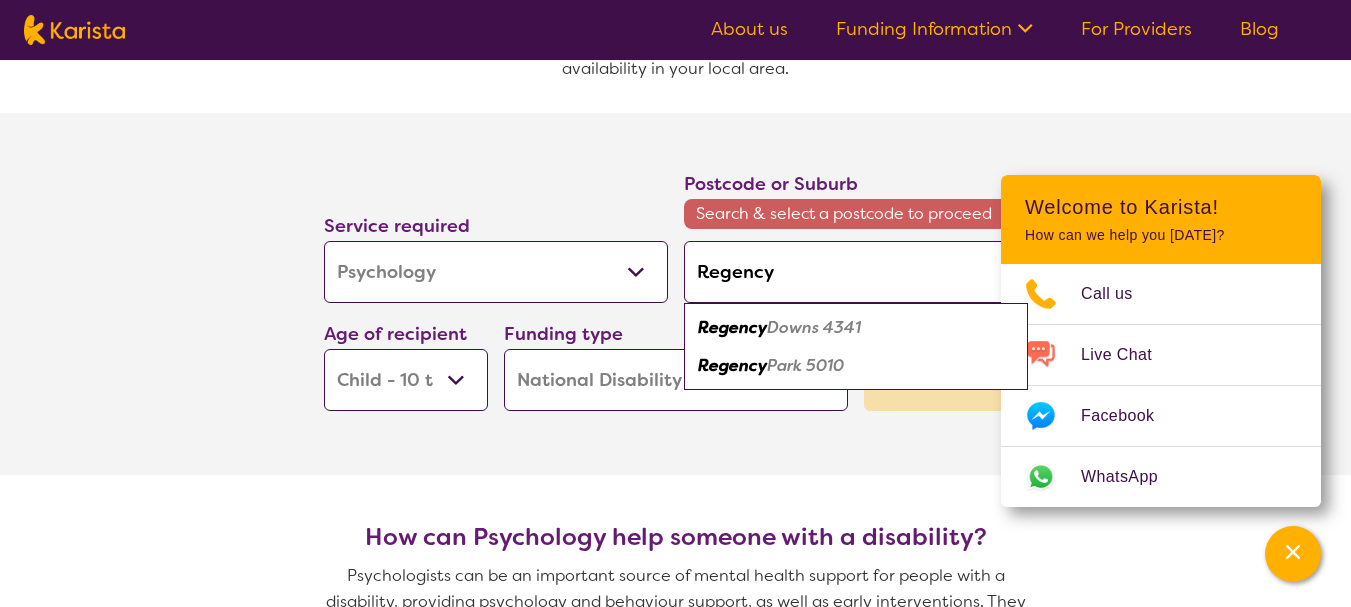 click on "Downs 4341" at bounding box center [814, 327] 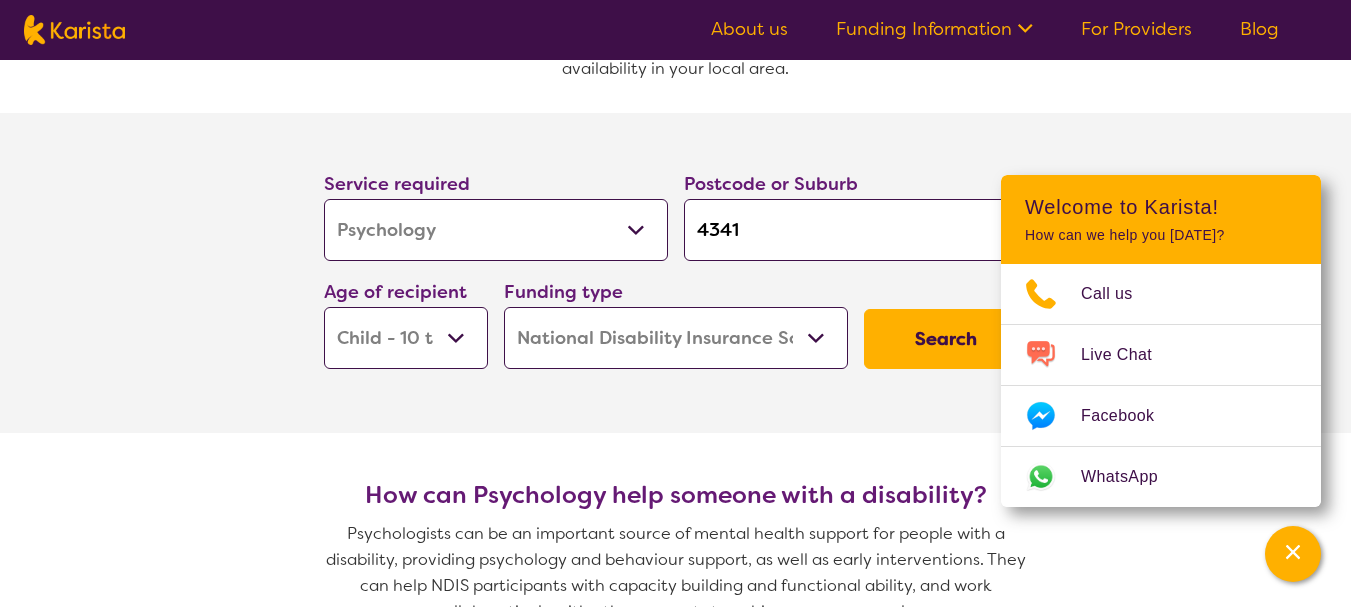 click on "4341" at bounding box center (856, 230) 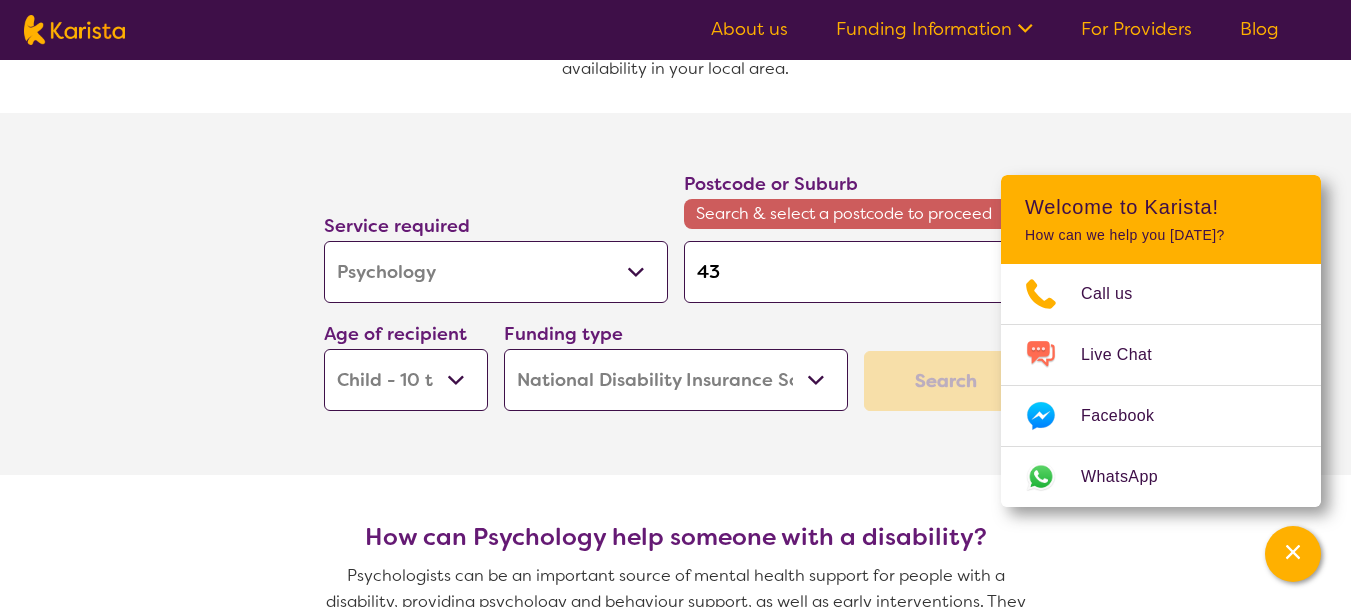 type on "4" 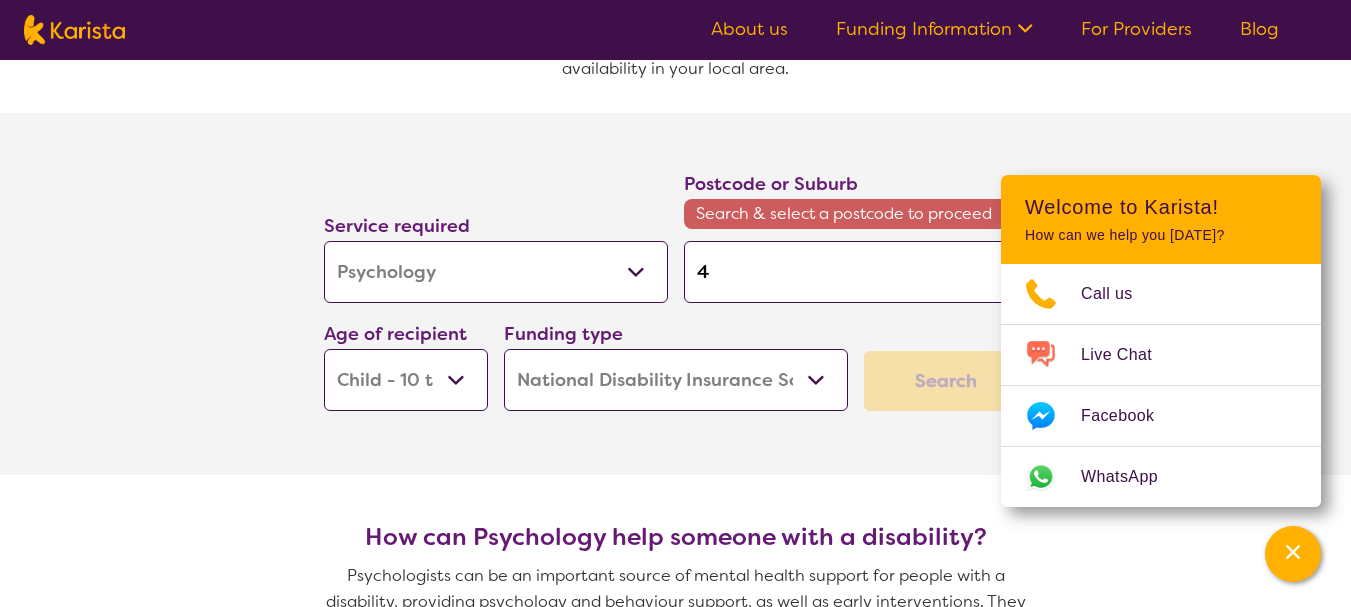 type 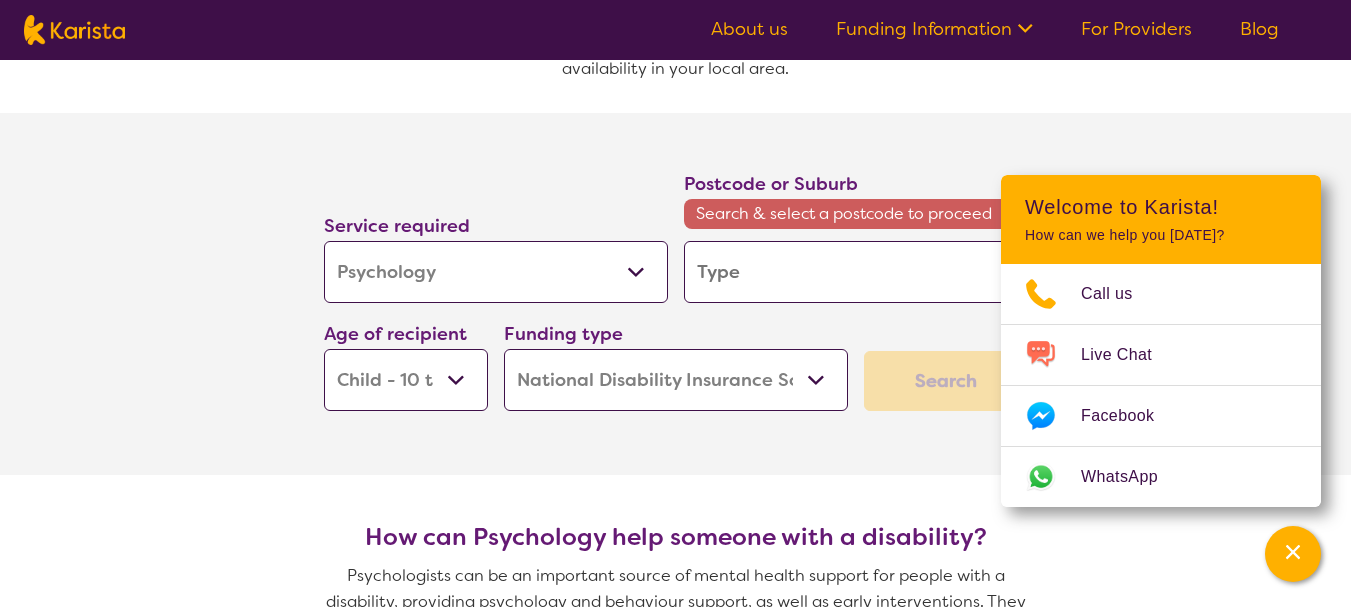type 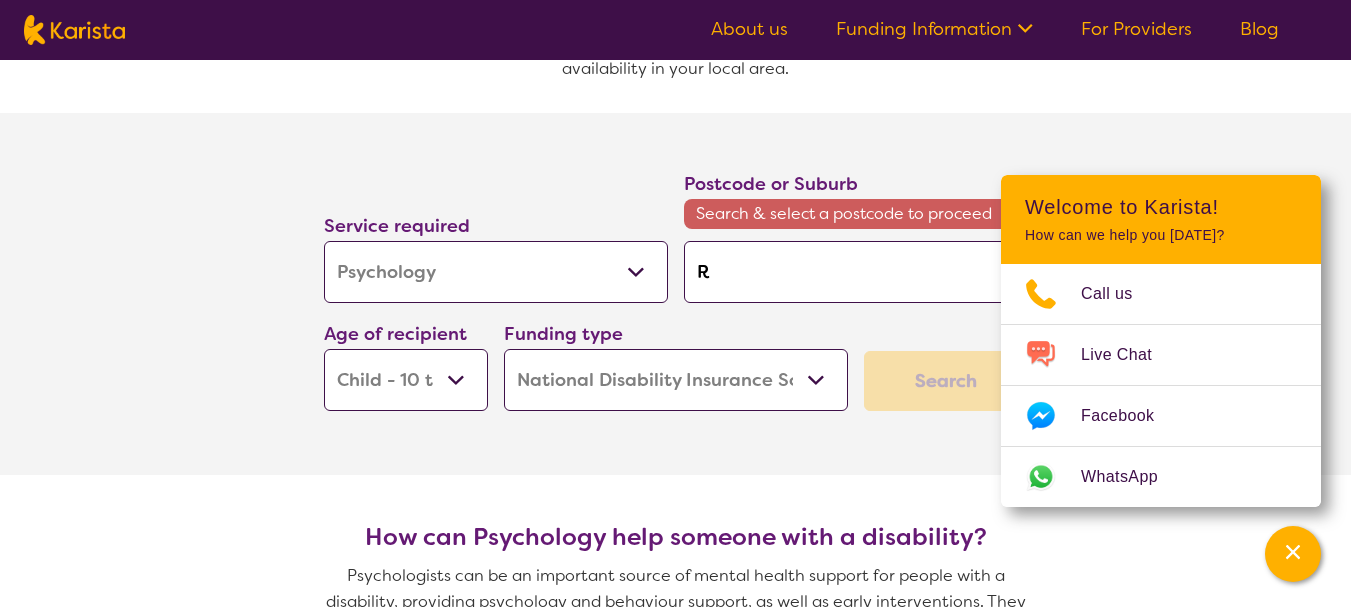 type on "R" 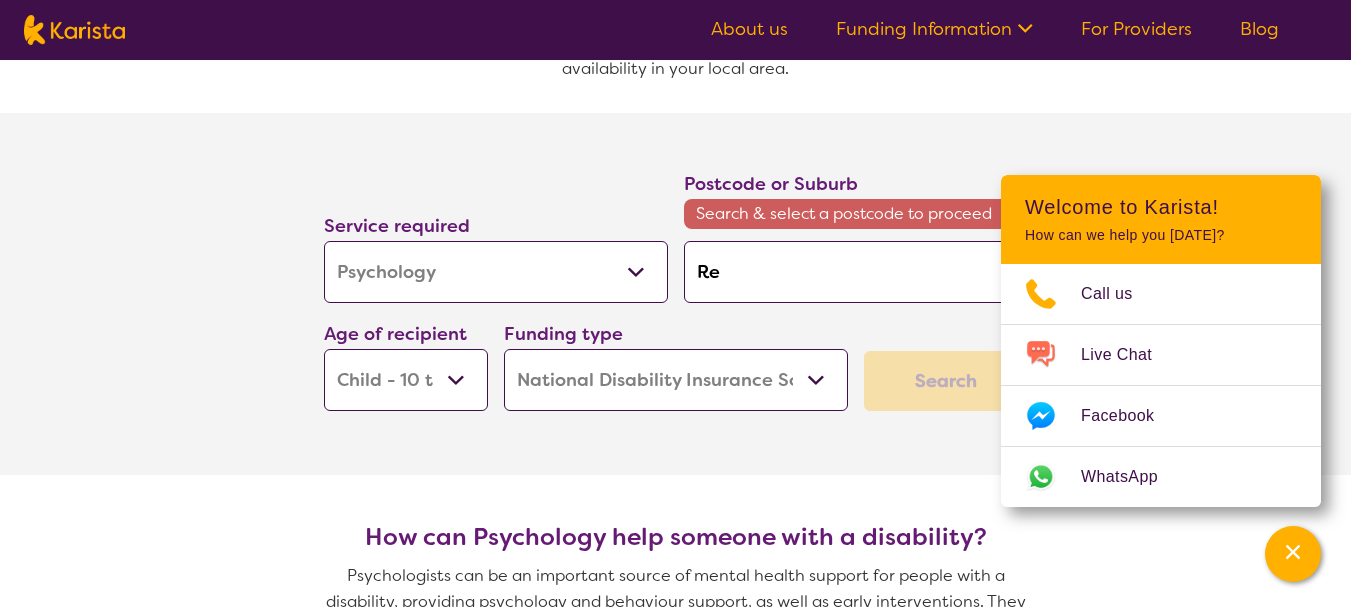 type on "Reg" 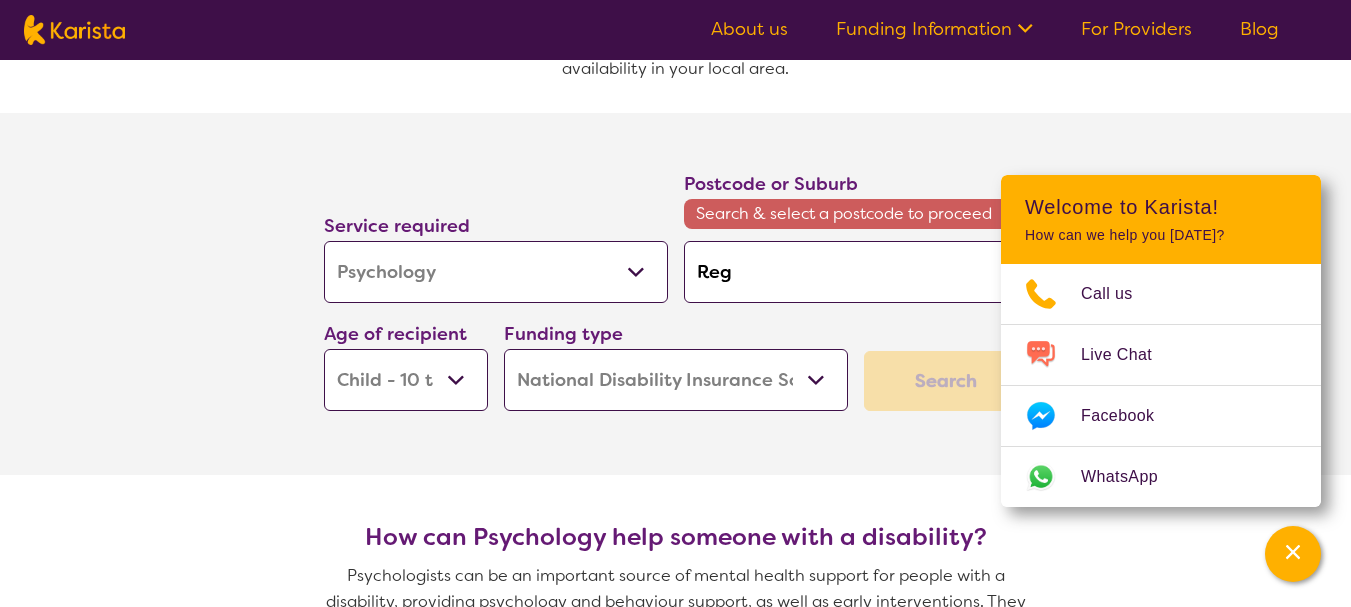 type on "Rege" 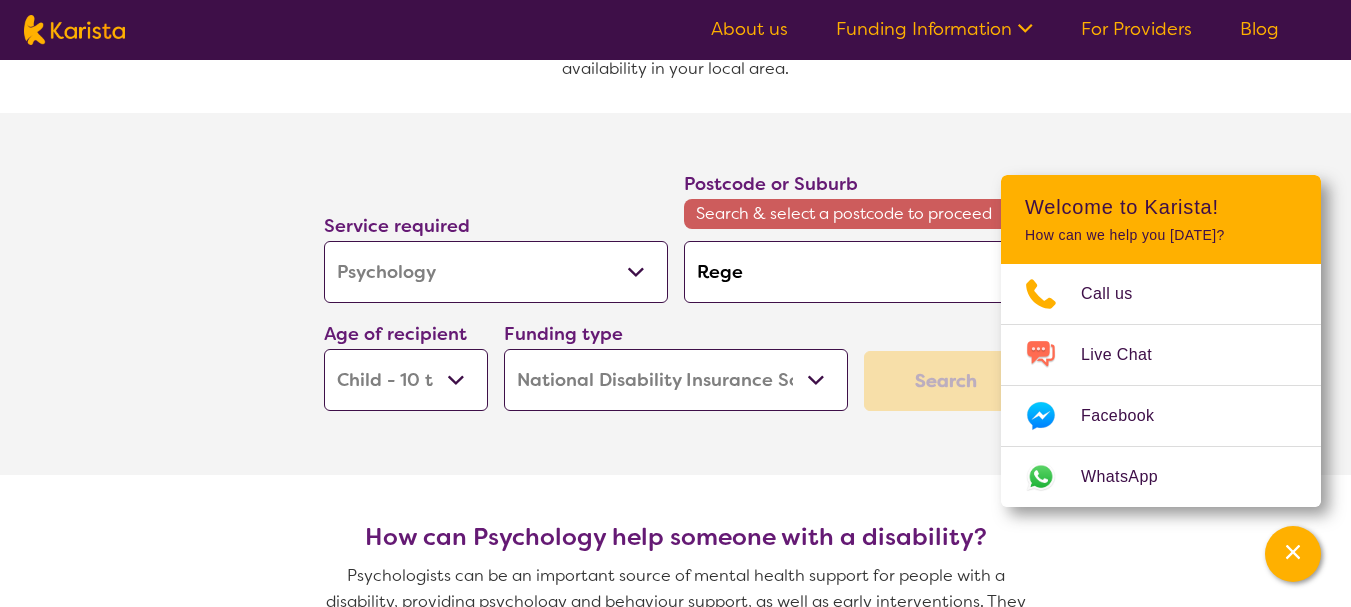 type on "Rege" 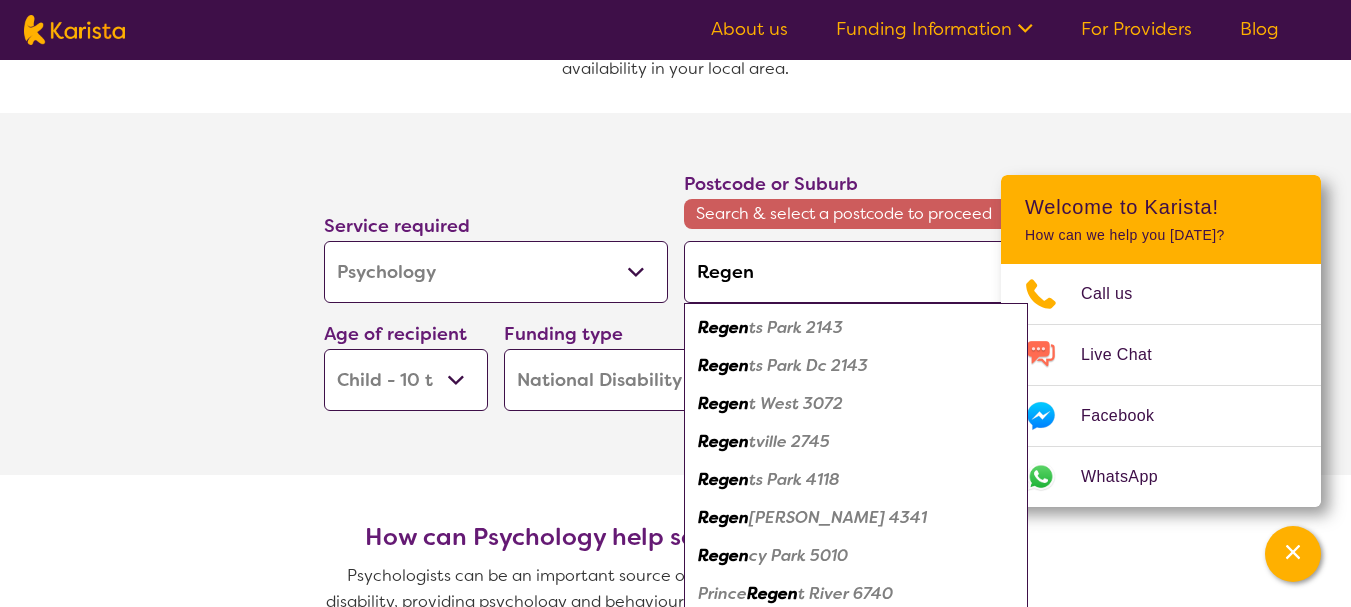 click on "[PERSON_NAME] 4341" at bounding box center (838, 517) 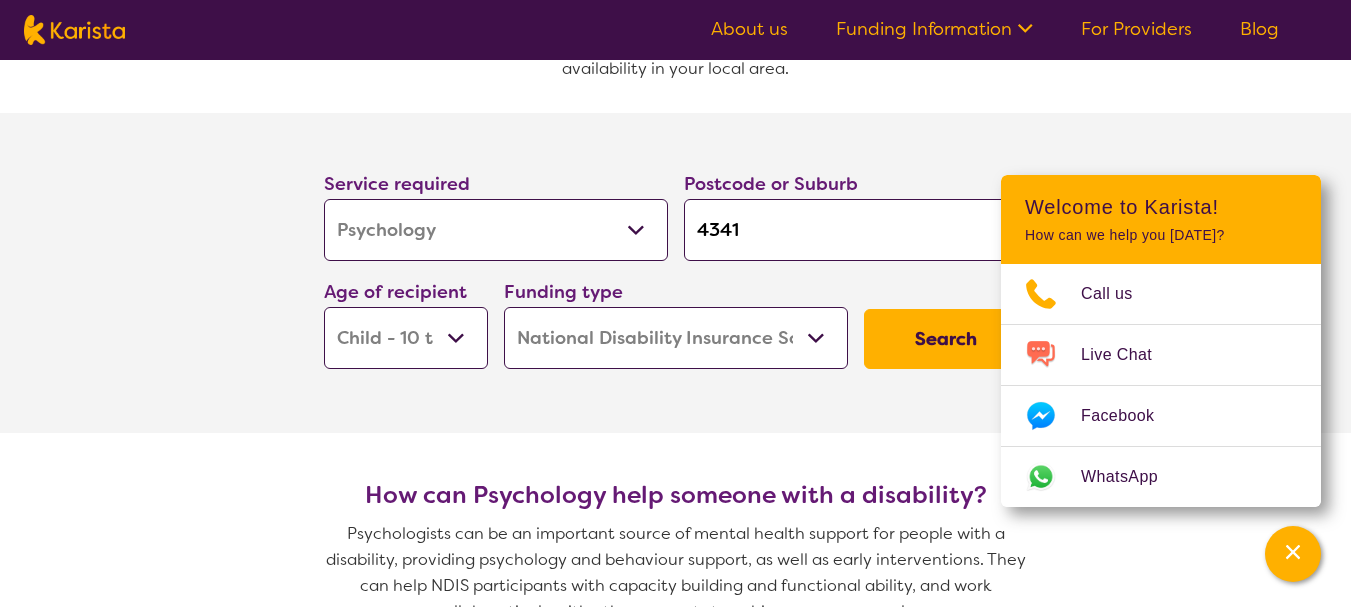 click on "Search" at bounding box center (946, 339) 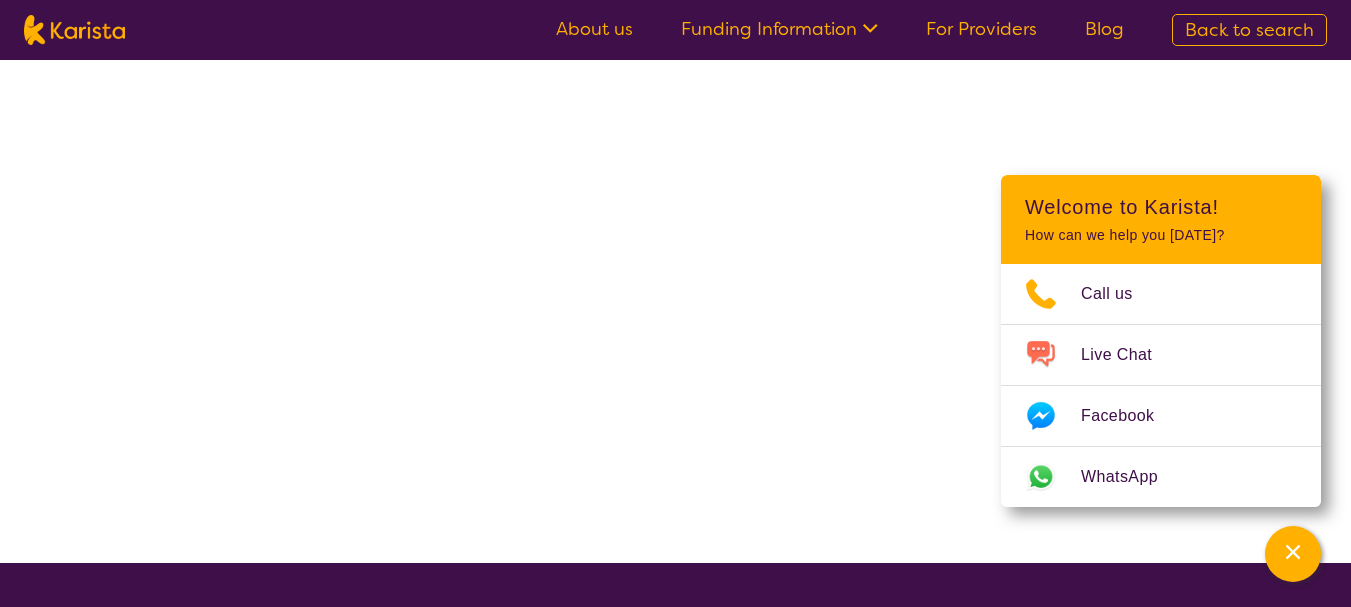 scroll, scrollTop: 0, scrollLeft: 0, axis: both 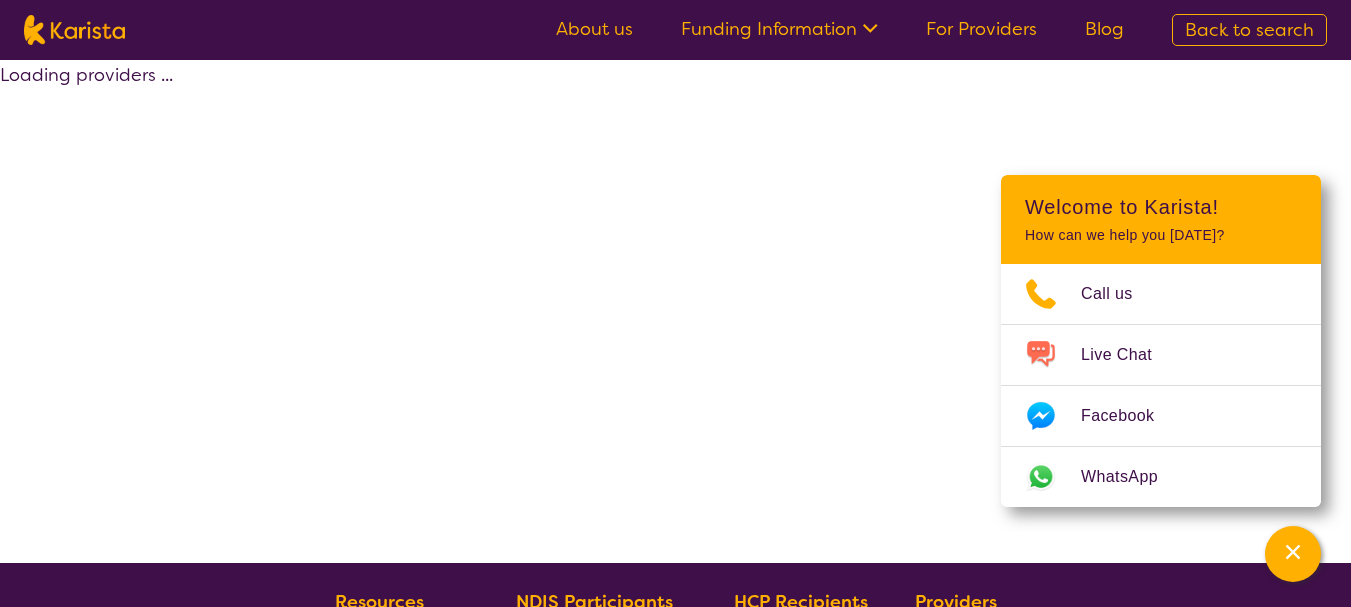 select on "by_score" 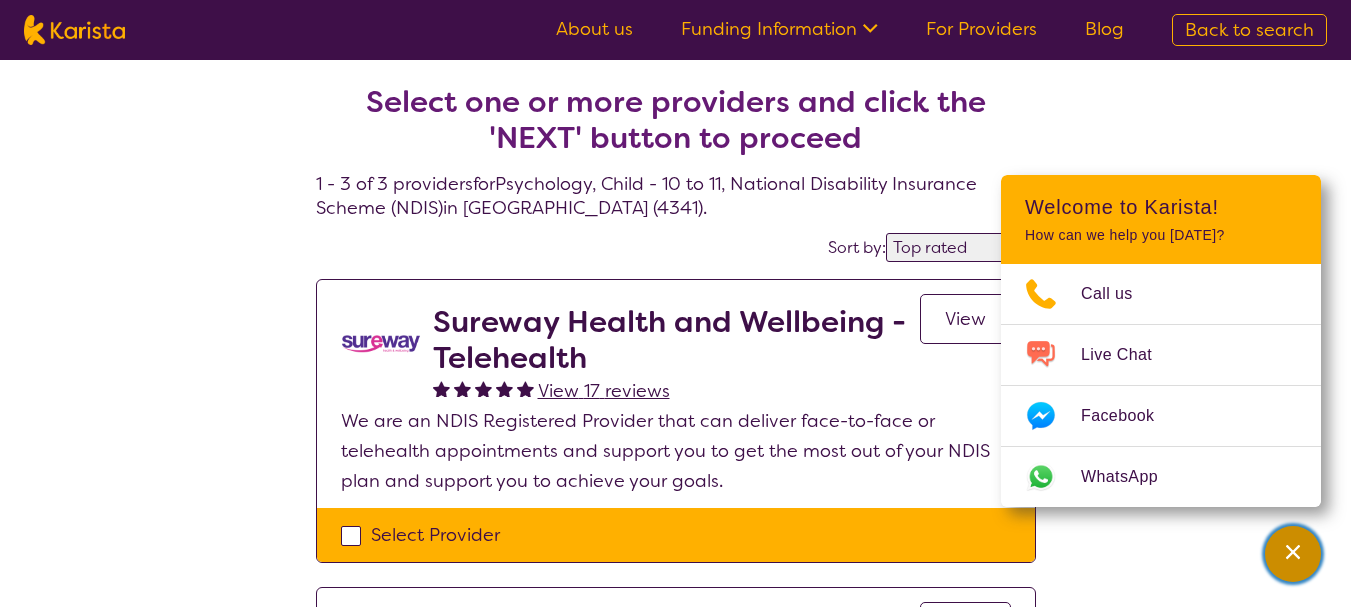 click at bounding box center (1293, 554) 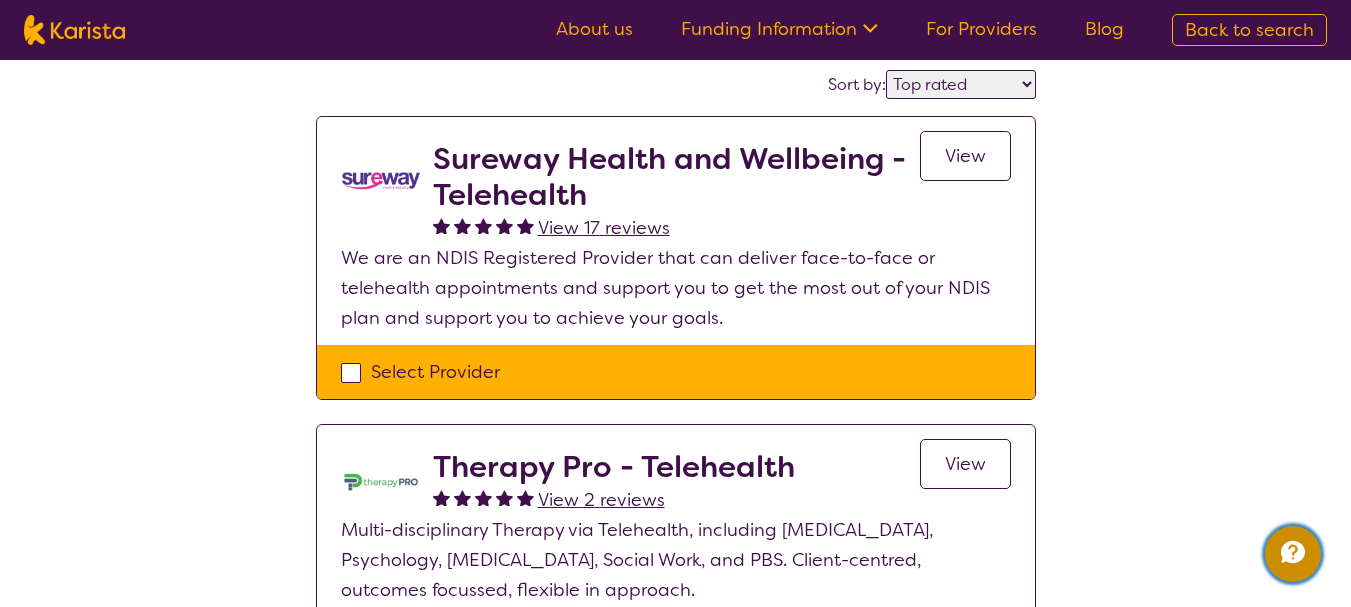 scroll, scrollTop: 183, scrollLeft: 0, axis: vertical 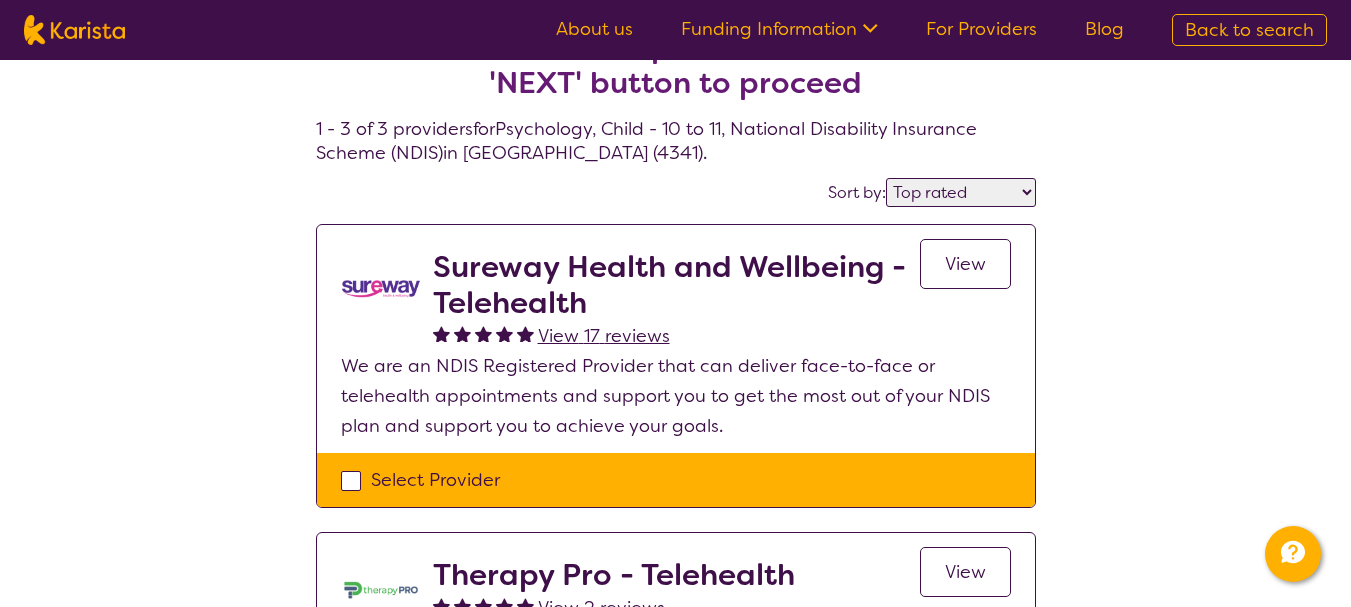 click on "View" at bounding box center (965, 264) 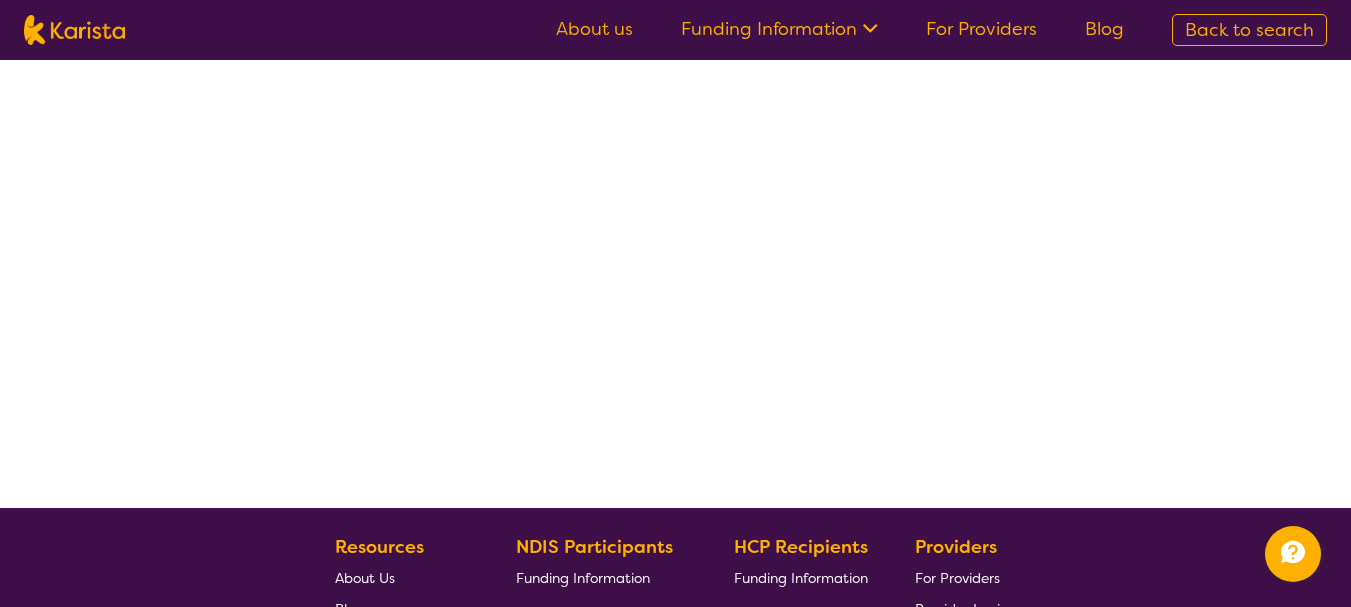 scroll, scrollTop: 0, scrollLeft: 0, axis: both 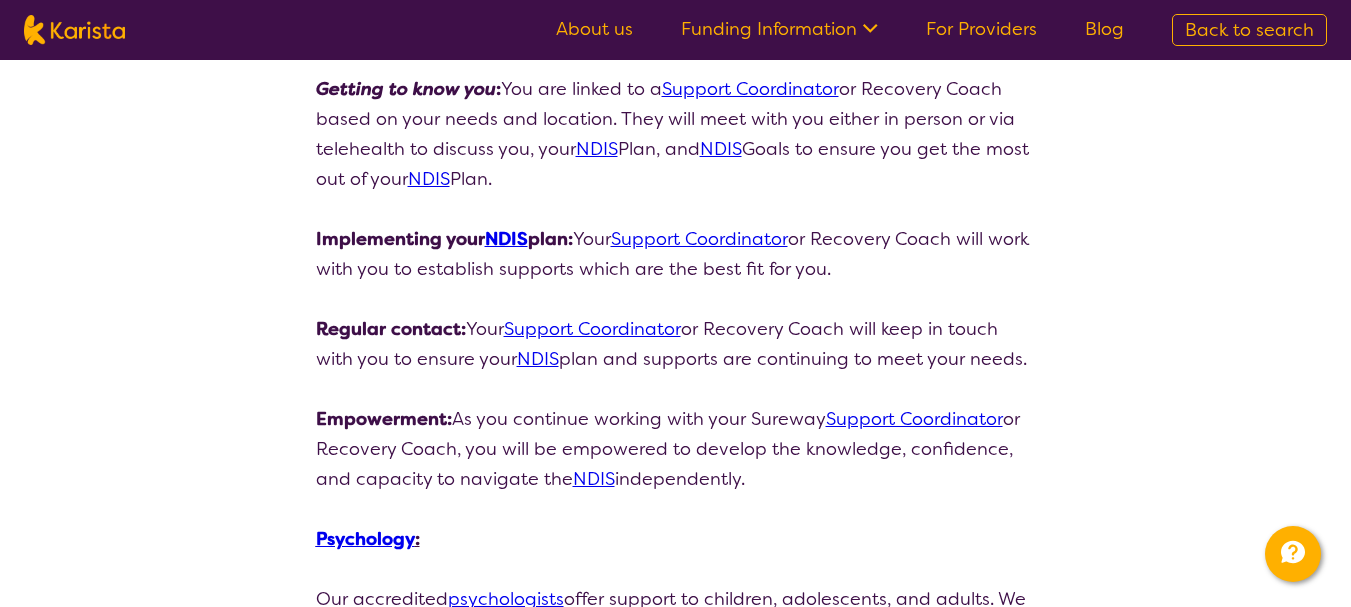 select on "by_score" 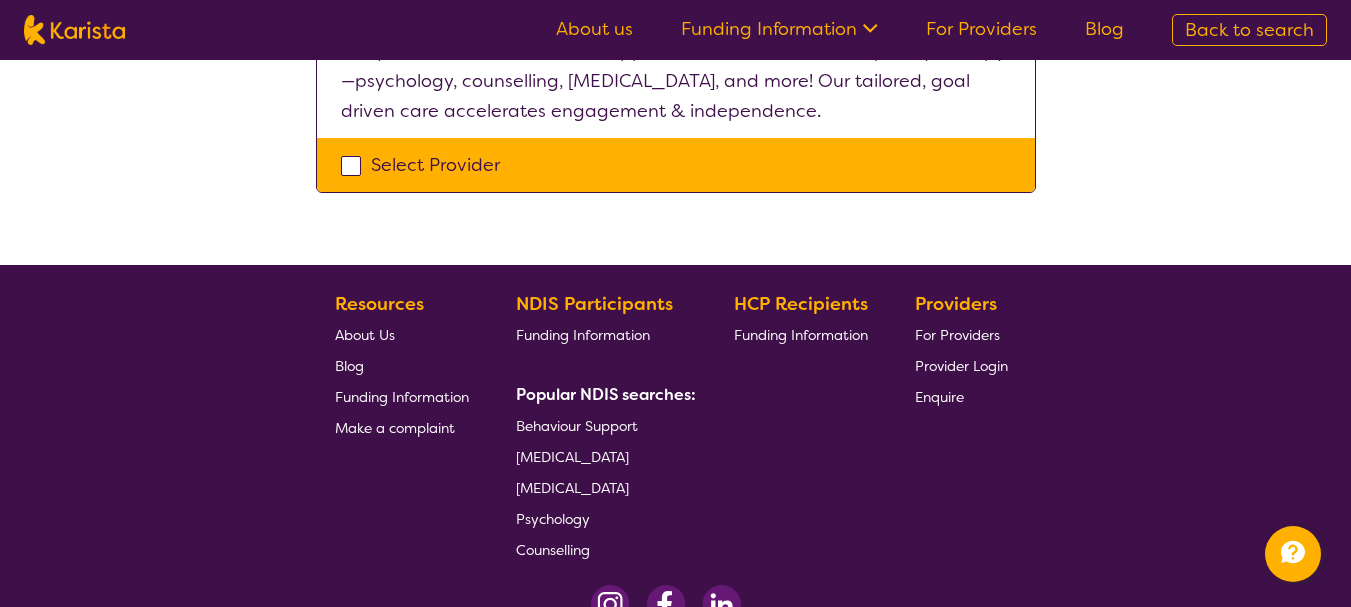 scroll, scrollTop: 55, scrollLeft: 0, axis: vertical 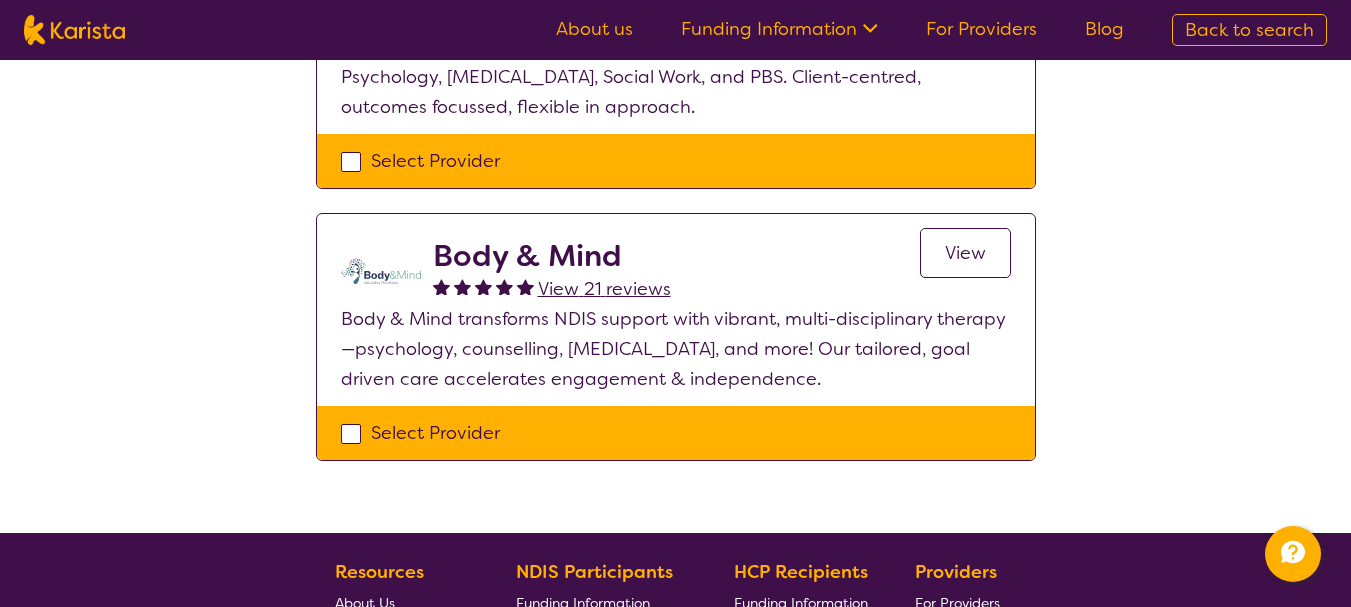click on "View" at bounding box center [965, 253] 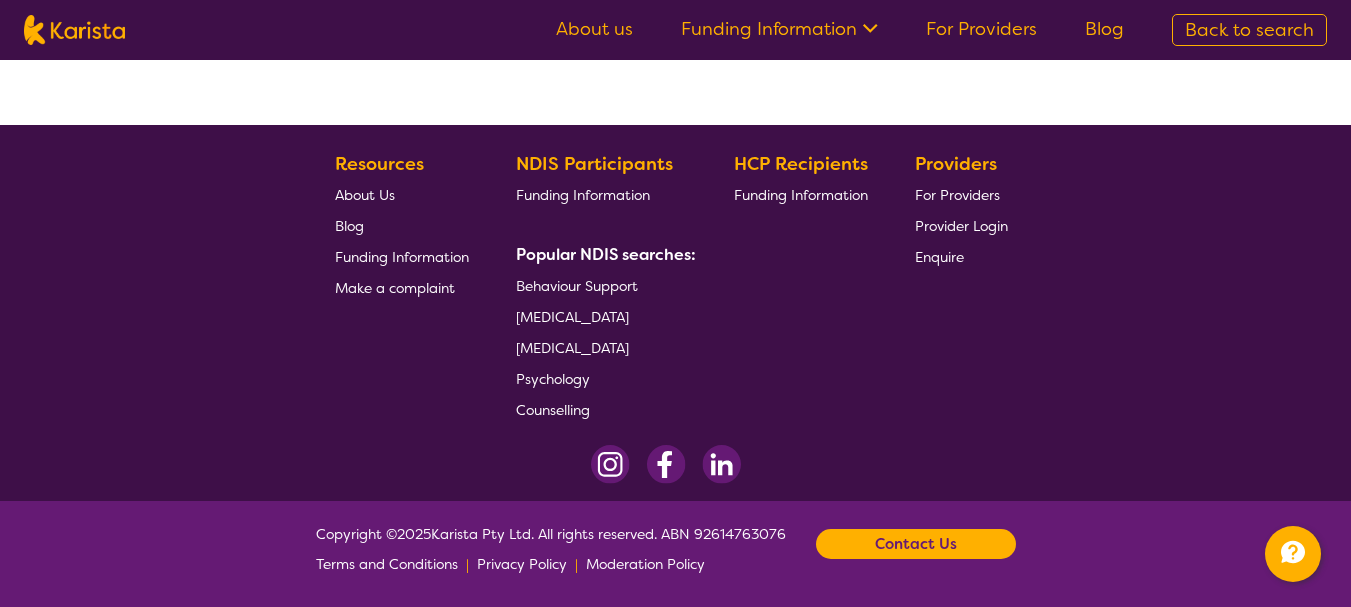scroll, scrollTop: 0, scrollLeft: 0, axis: both 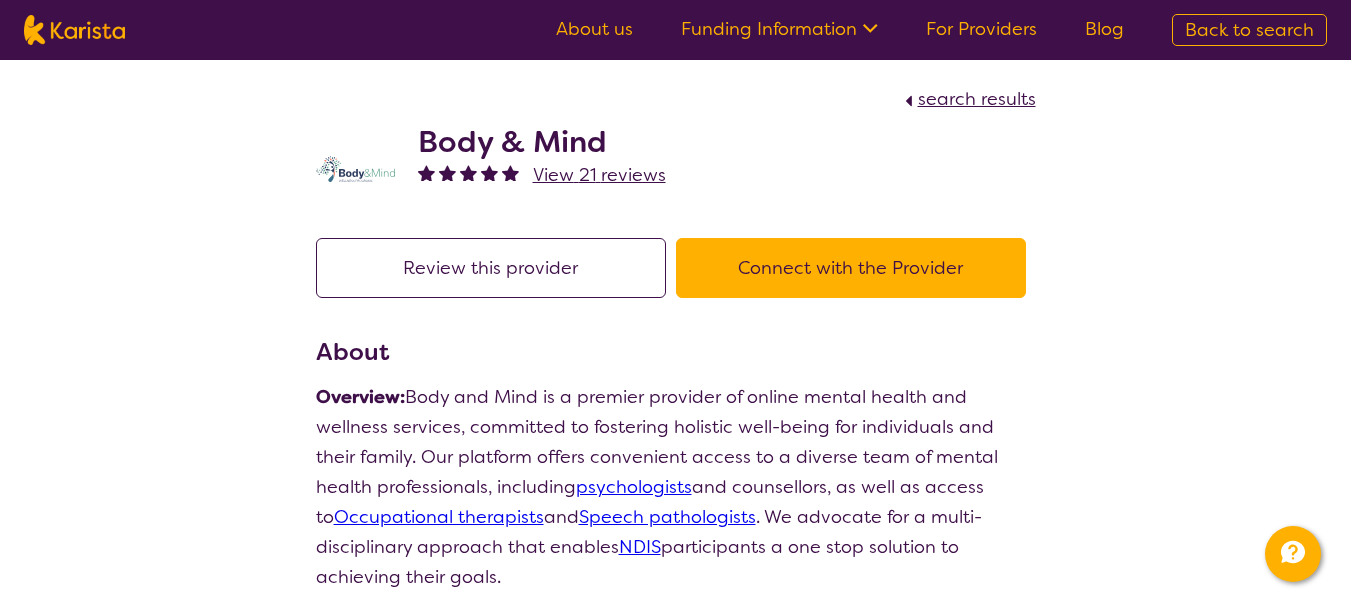 click on "Connect with the Provider" at bounding box center [851, 268] 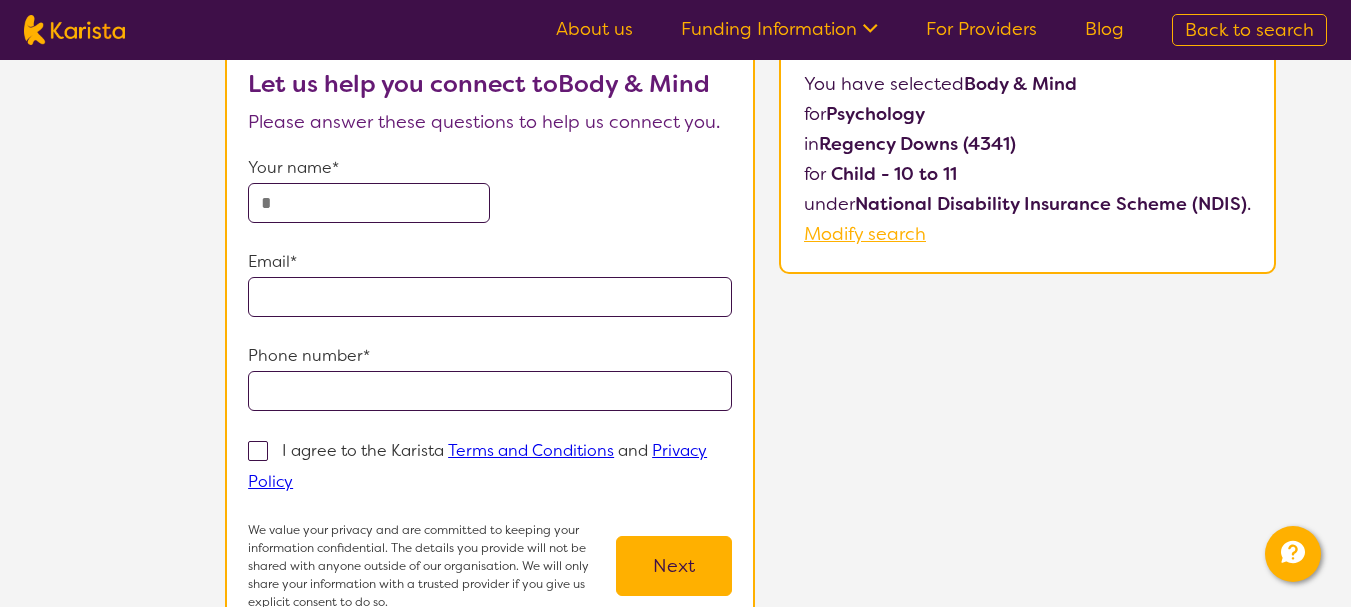 scroll, scrollTop: 156, scrollLeft: 0, axis: vertical 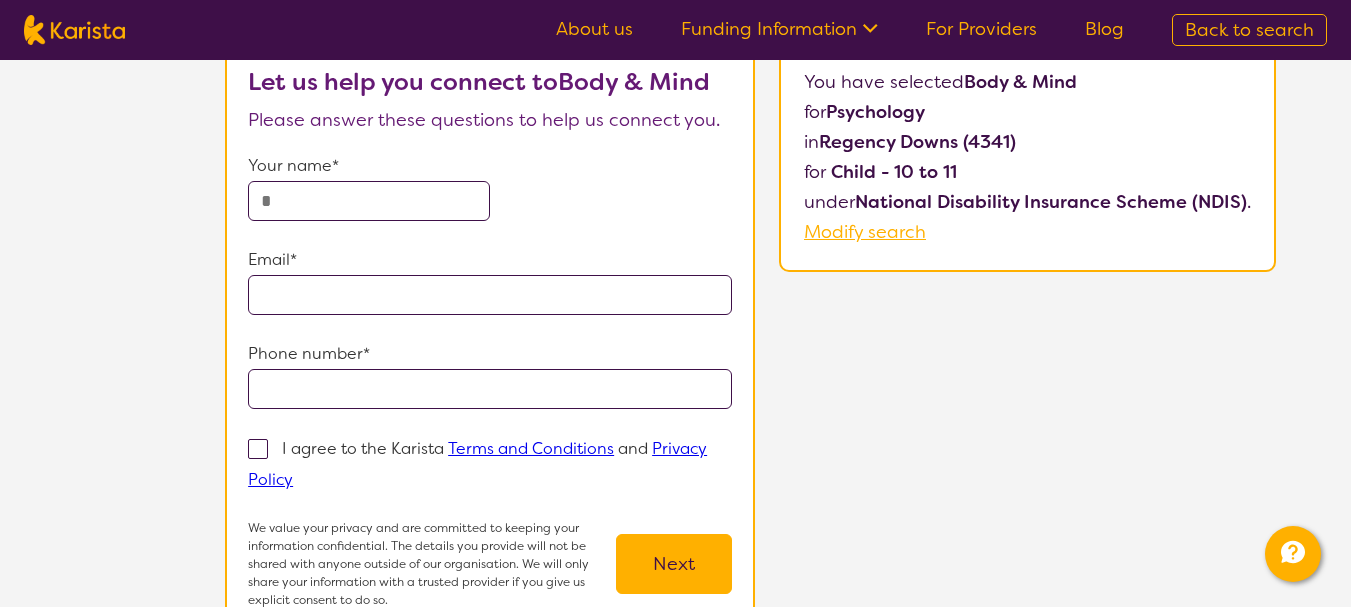 click at bounding box center [369, 201] 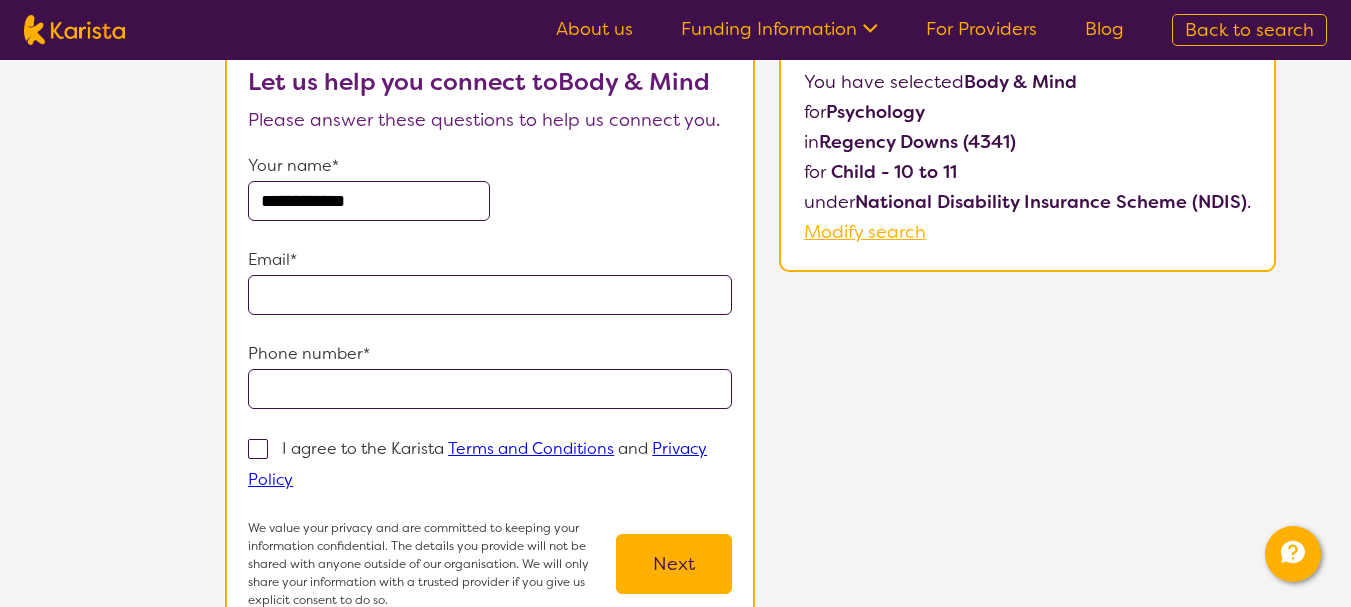 type on "**********" 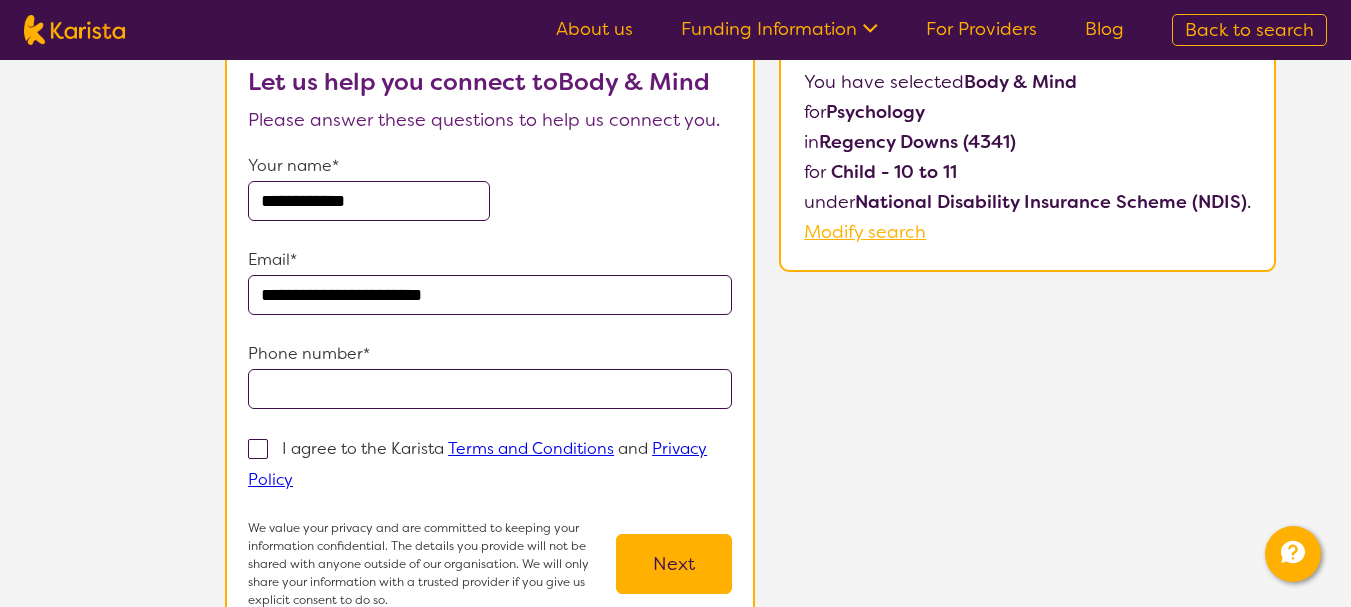 type on "**********" 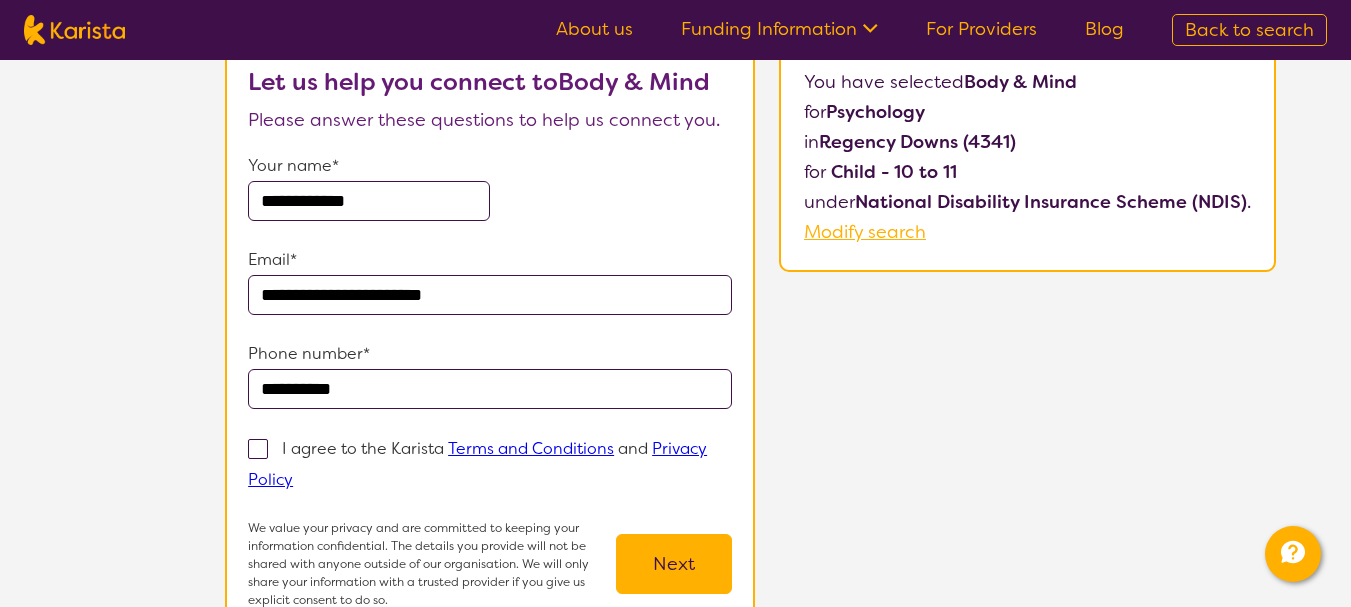 click at bounding box center (258, 449) 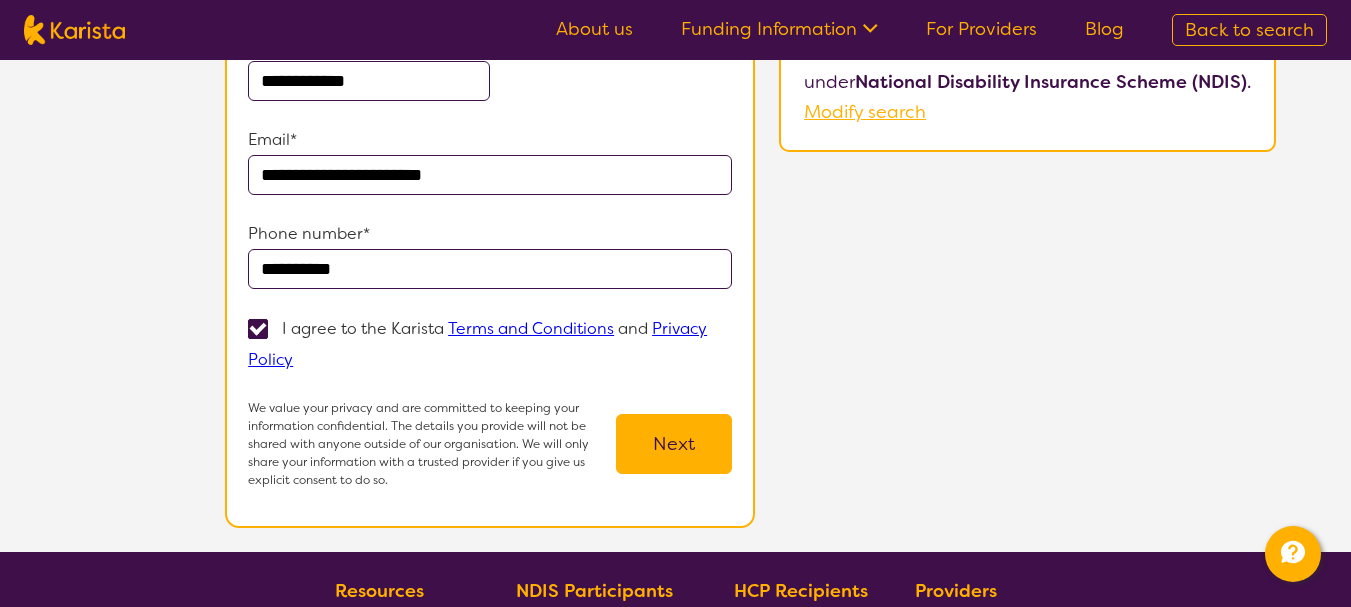 scroll, scrollTop: 280, scrollLeft: 0, axis: vertical 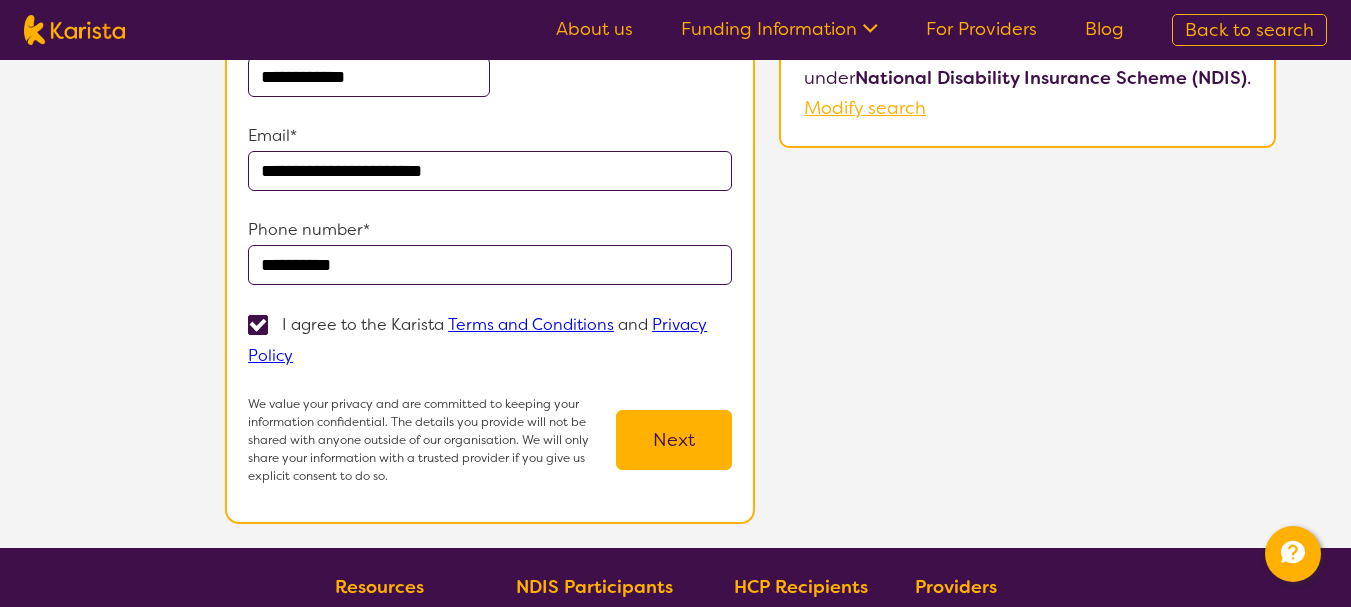 click on "Next" at bounding box center [674, 440] 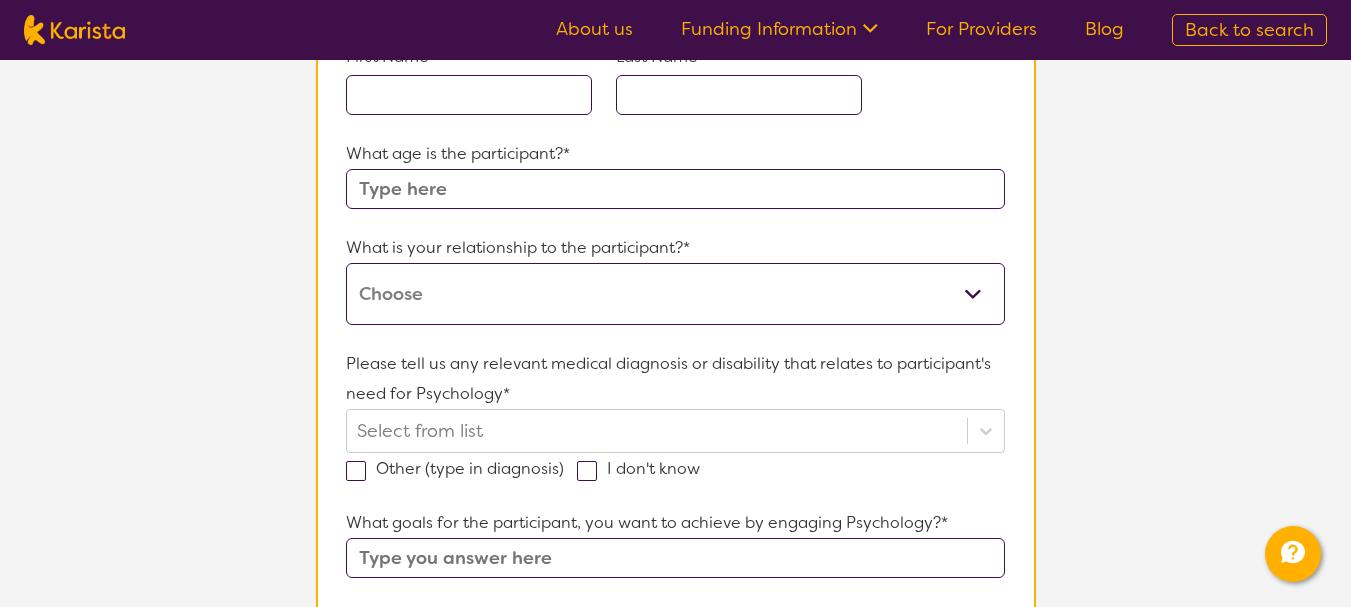 scroll, scrollTop: 0, scrollLeft: 0, axis: both 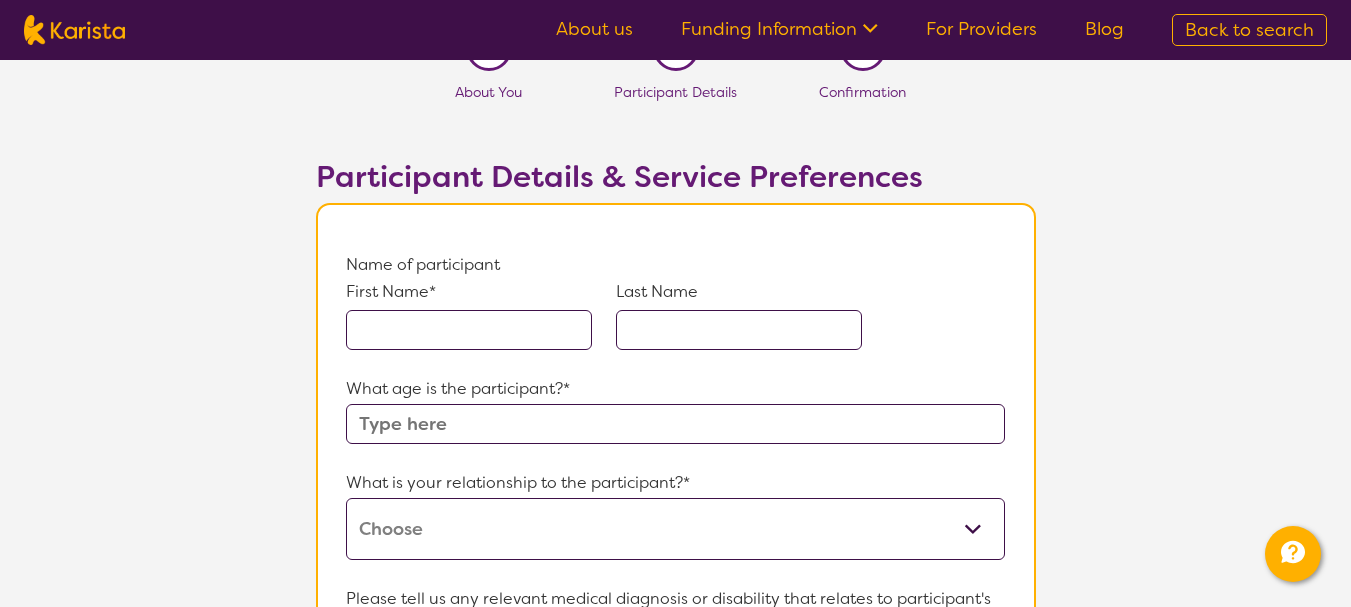 click at bounding box center [469, 330] 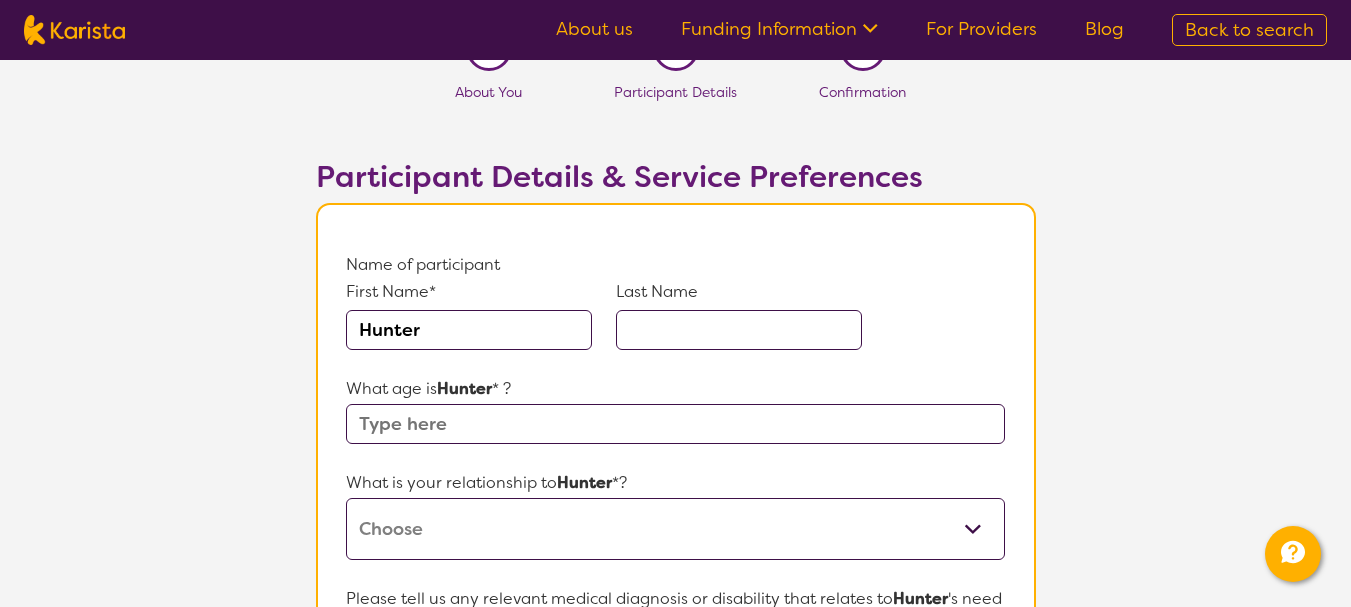 type on "Hunter" 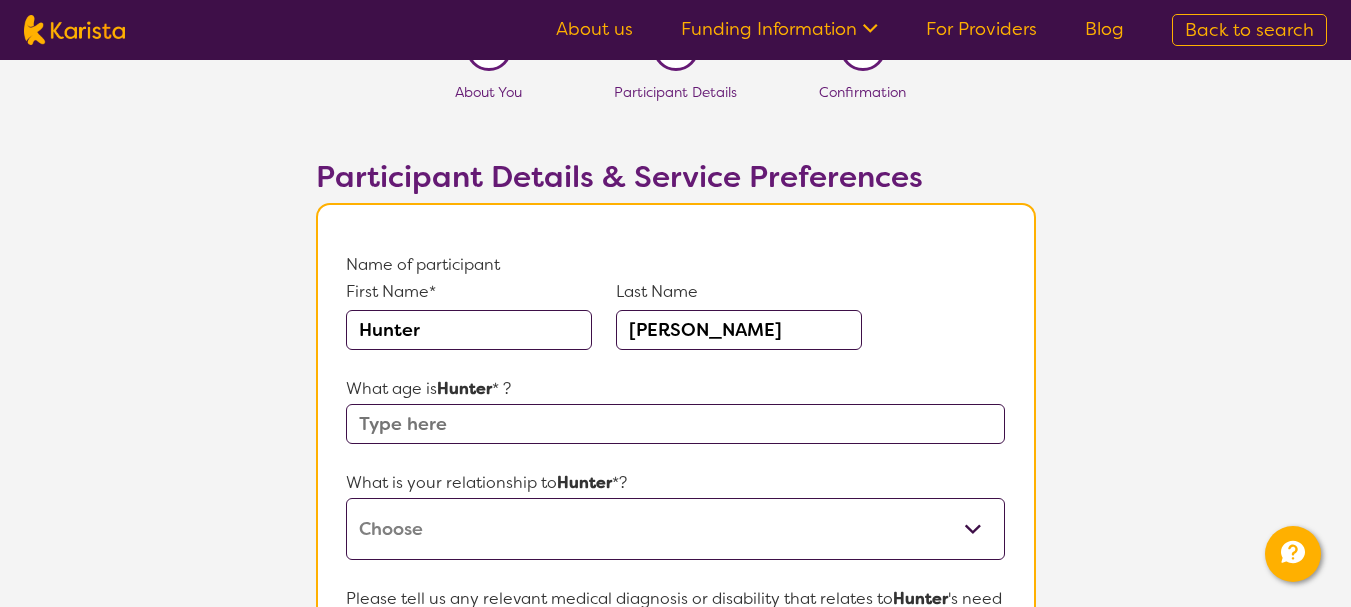 type on "[PERSON_NAME]" 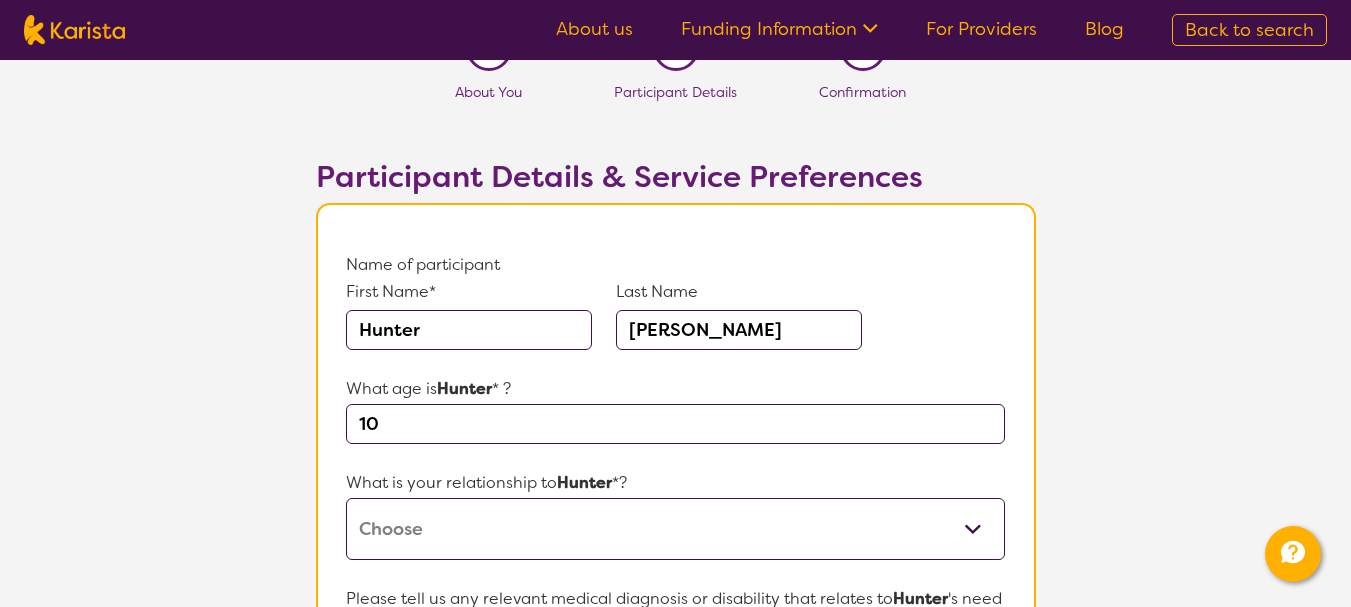 type on "10" 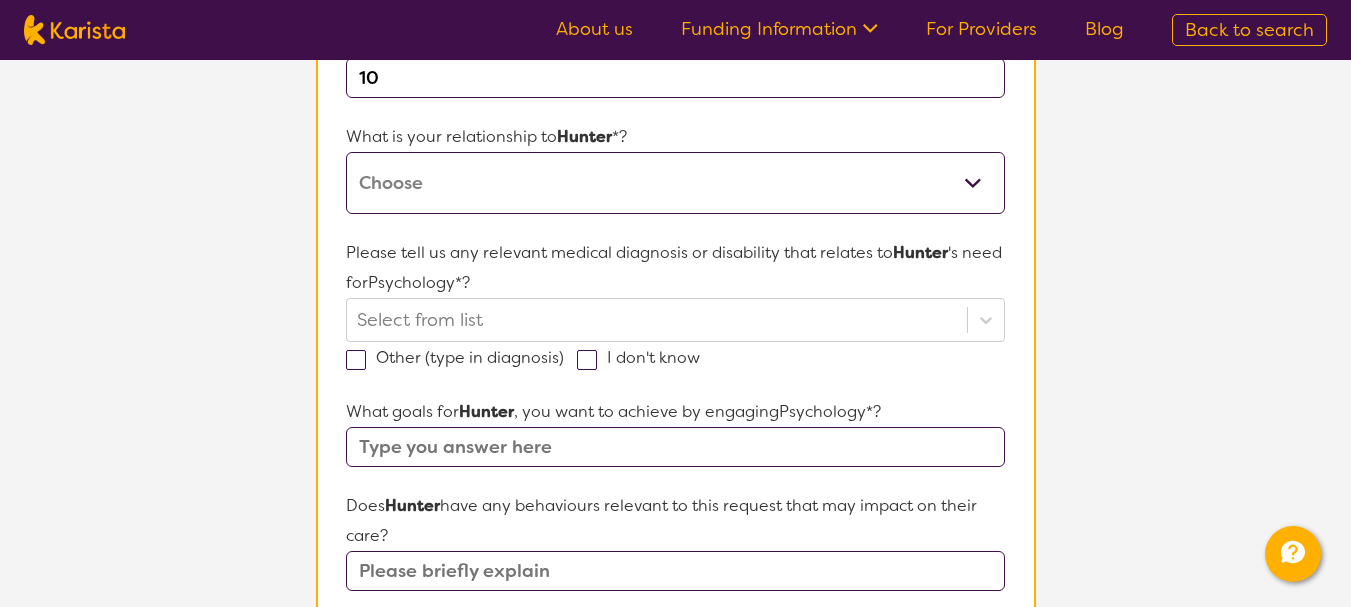scroll, scrollTop: 399, scrollLeft: 0, axis: vertical 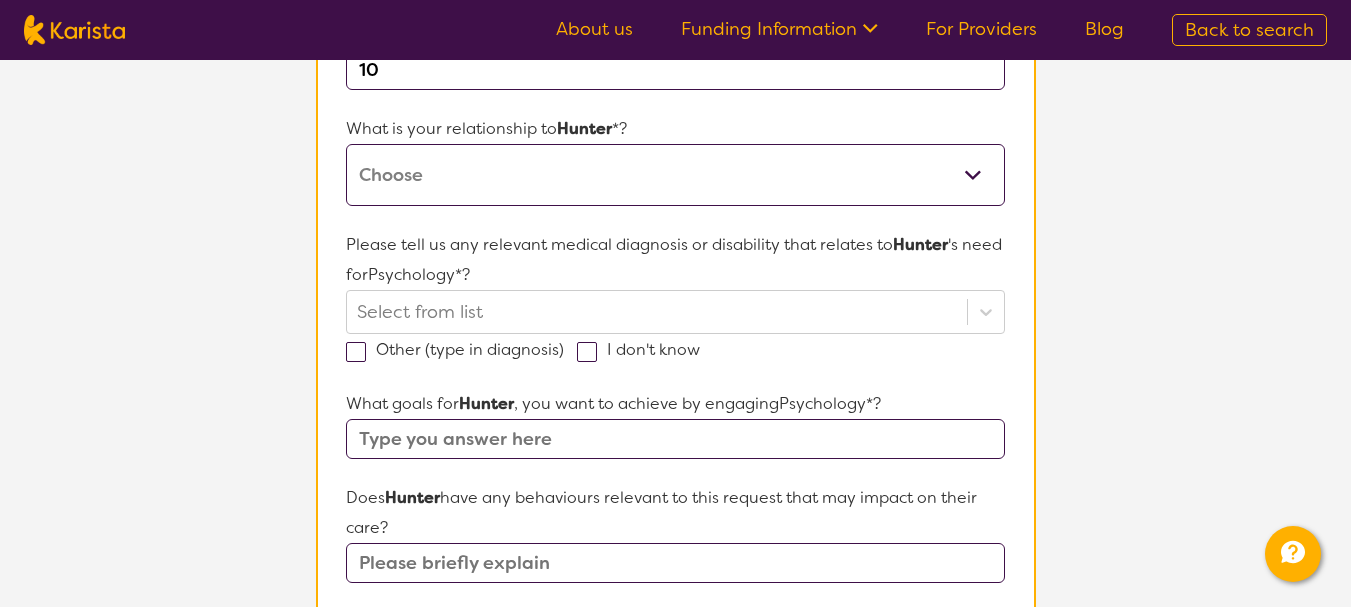 click on "This request is for myself I am their parent I am their child I am their spouse/partner I am their carer I am their Support Coordinator I am their Local Area Coordinator I am their Child Safety Officer I am their Aged Care Case Worker Other" at bounding box center [675, 175] 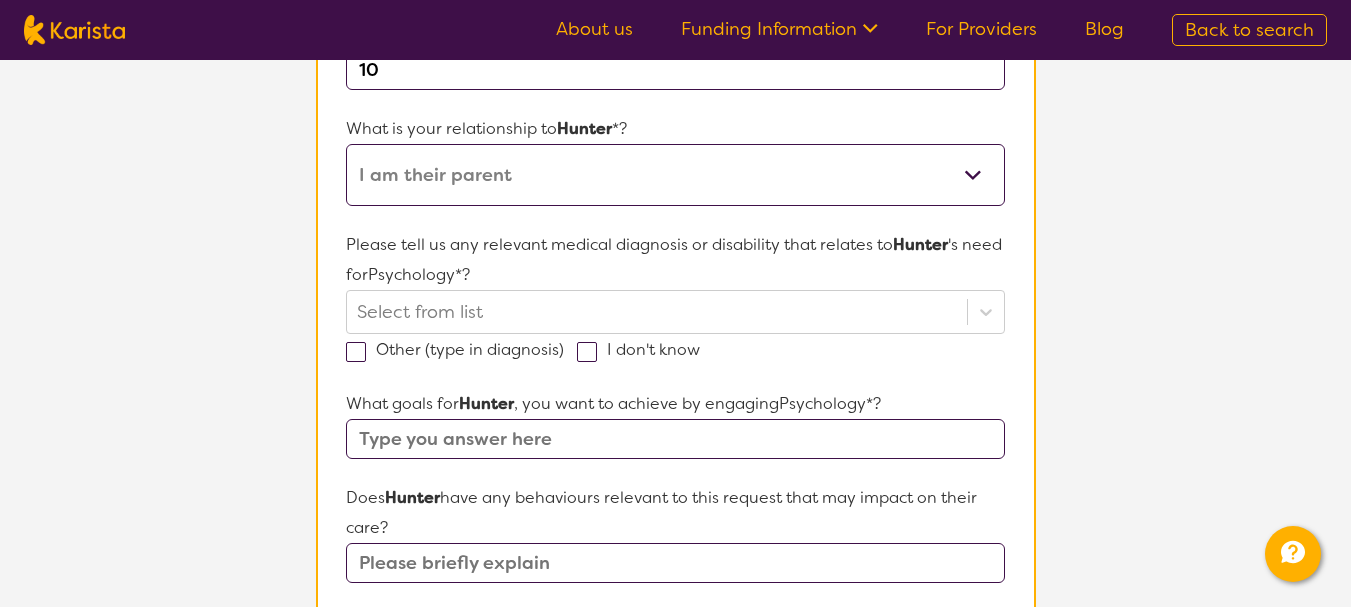 click on "This request is for myself I am their parent I am their child I am their spouse/partner I am their carer I am their Support Coordinator I am their Local Area Coordinator I am their Child Safety Officer I am their Aged Care Case Worker Other" at bounding box center [675, 175] 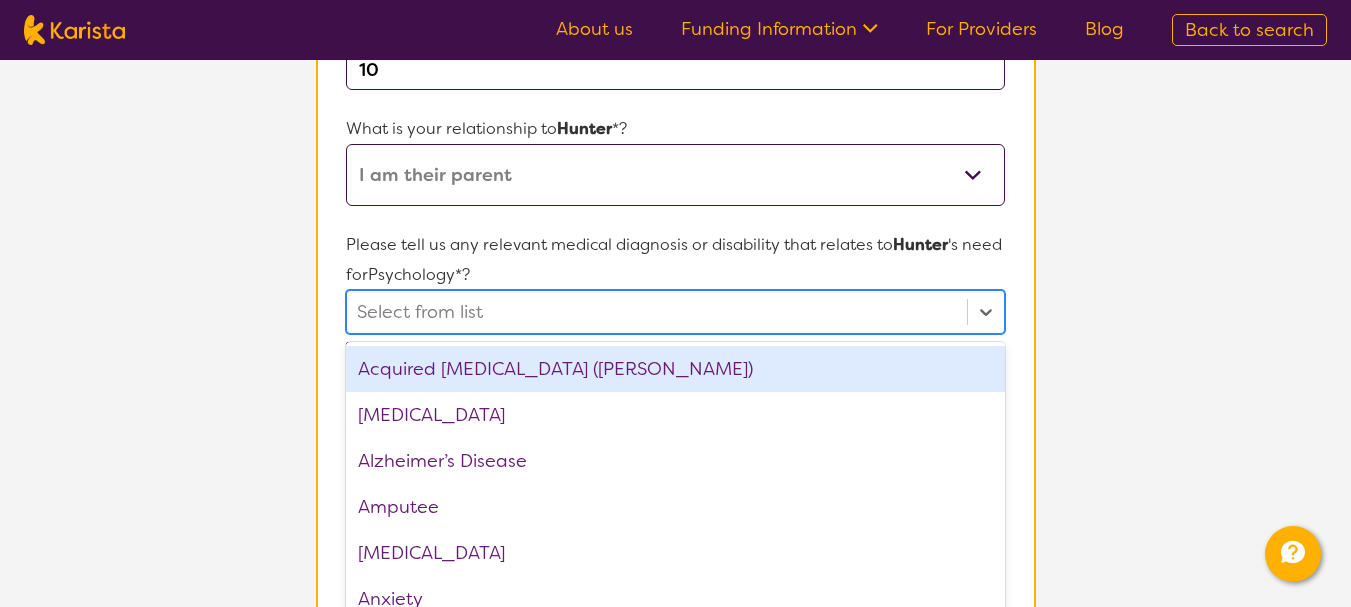 scroll, scrollTop: 442, scrollLeft: 0, axis: vertical 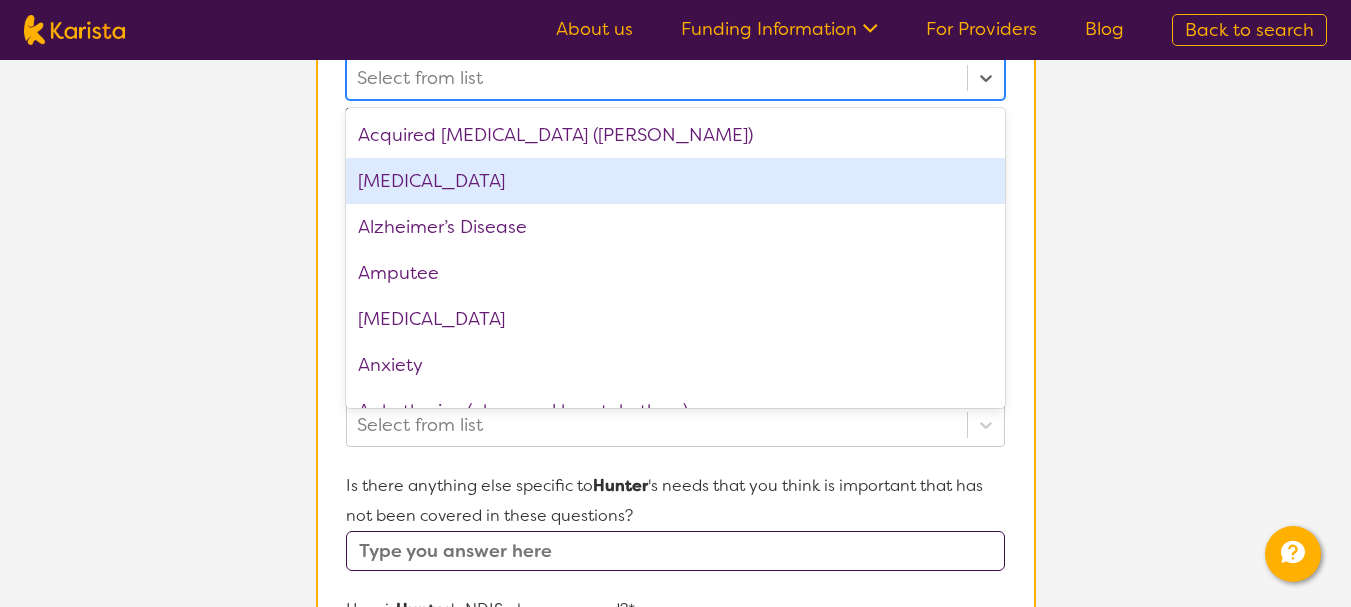 click on "[MEDICAL_DATA]" at bounding box center [675, 181] 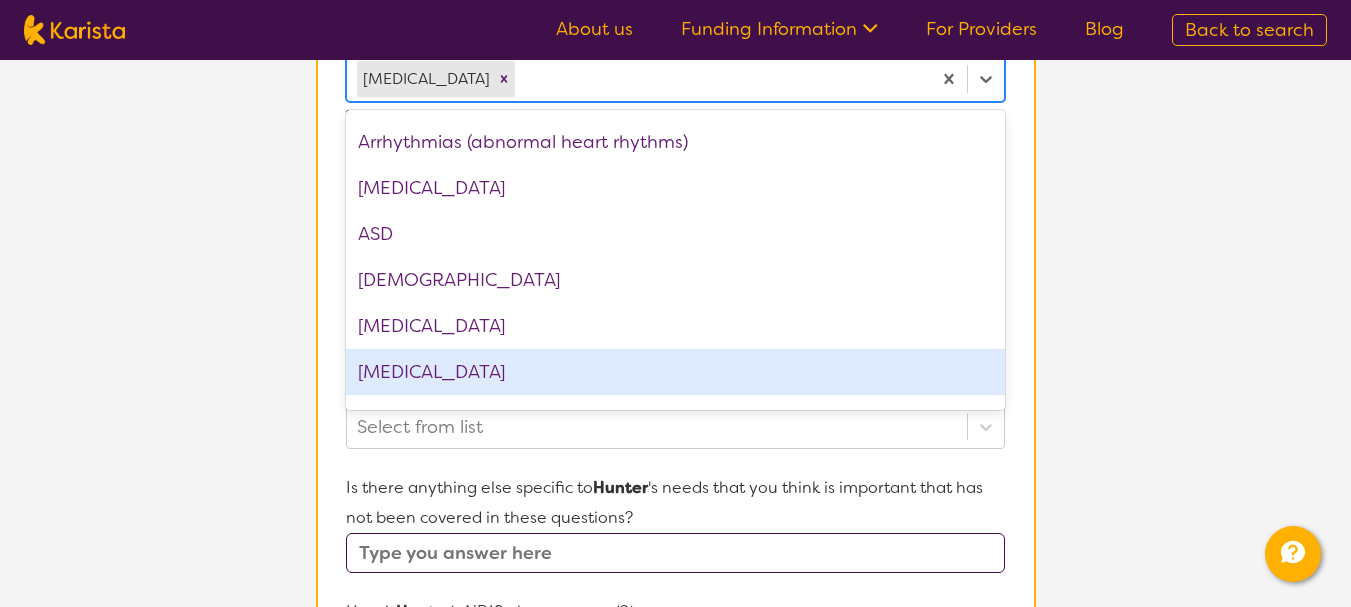 scroll, scrollTop: 271, scrollLeft: 0, axis: vertical 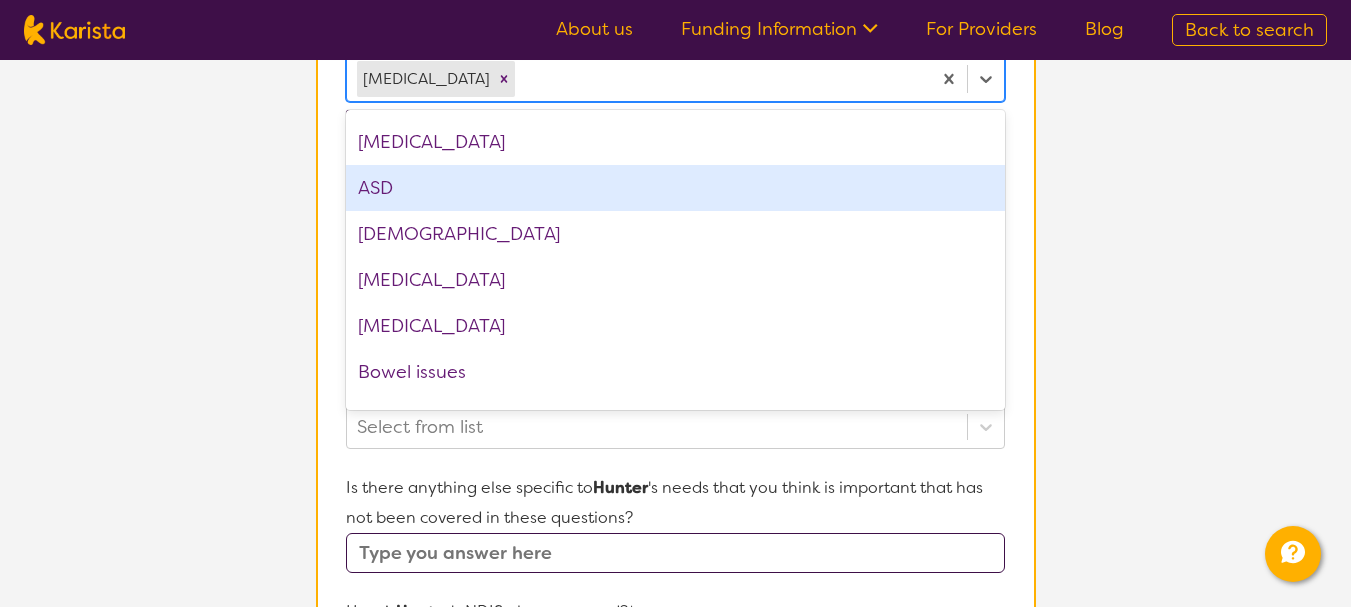 click on "ASD" at bounding box center [675, 188] 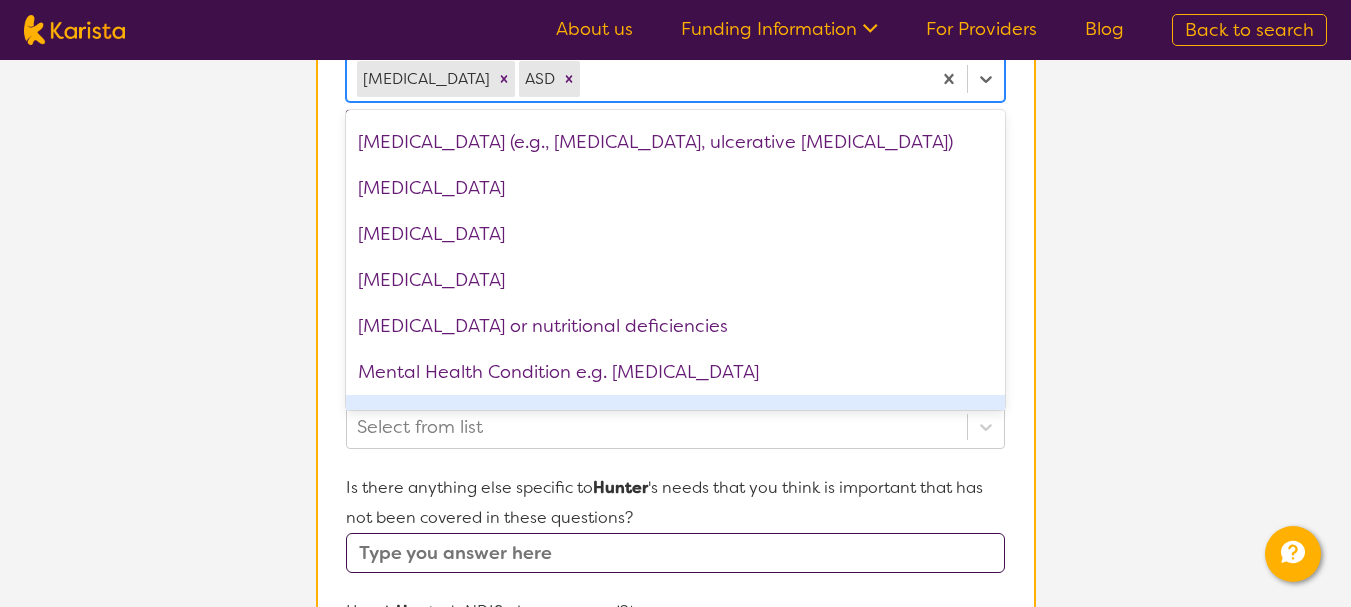 scroll, scrollTop: 1743, scrollLeft: 0, axis: vertical 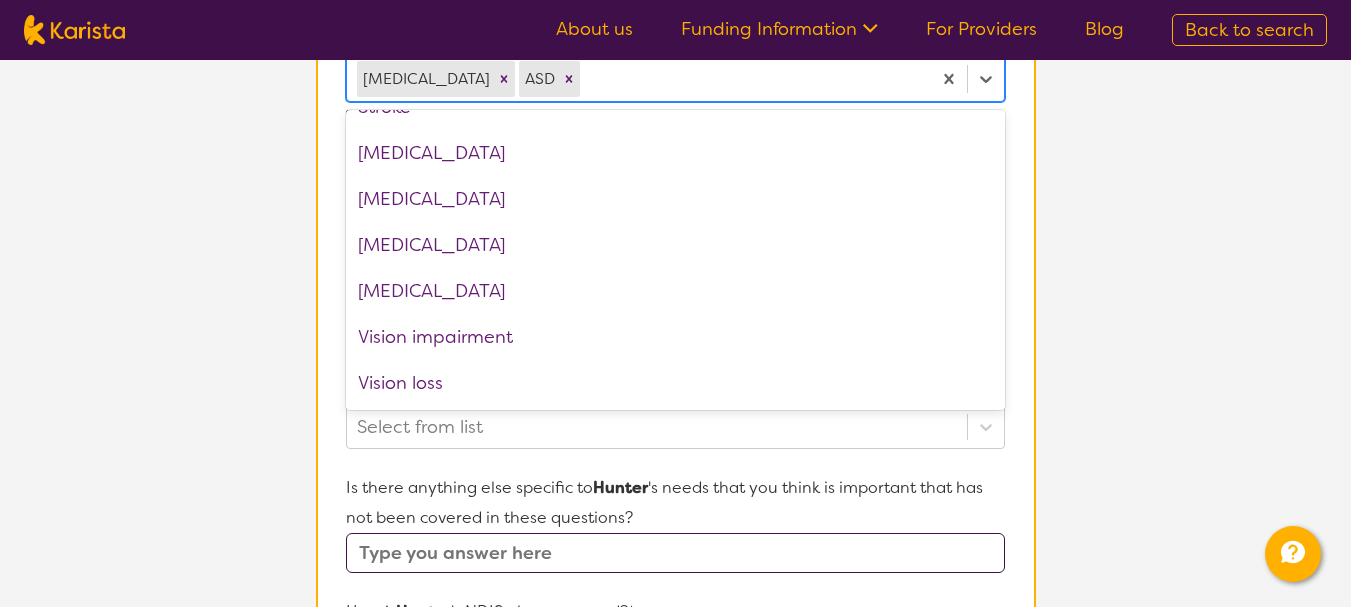 click on "Name of participant First Name* [PERSON_NAME] Last Name [PERSON_NAME] What age is  Hunter * ? 10 What is your relationship to  Hunter *? This request is for myself I am their parent I am their child I am their spouse/partner I am their carer I am their Support Coordinator I am their Local Area Coordinator I am their Child Safety Officer I am their Aged Care Case Worker Other Please tell us any relevant medical diagnosis or disability that relates to  Hunter 's need for  Psychology *? option ASD, selected. option [MEDICAL_DATA] or nutritional deficiencies focused, 42 of 73. 73 results available. Use Up and Down to choose options, press Enter to select the currently focused option, press Escape to exit the menu, press Tab to select the option and exit the menu. [MEDICAL_DATA] ASD Acquired [MEDICAL_DATA] (ABI) Alzheimer’s Disease Amputee [MEDICAL_DATA] Anxiety Arrhythmias (abnormal heart rhythms) [MEDICAL_DATA] [MEDICAL_DATA] [MEDICAL_DATA] [MEDICAL_DATA] Bowel issues [MEDICAL_DATA] [MEDICAL_DATA] Cataracts [MEDICAL_DATA] [MEDICAL_DATA] Dementia *?" at bounding box center [675, 352] 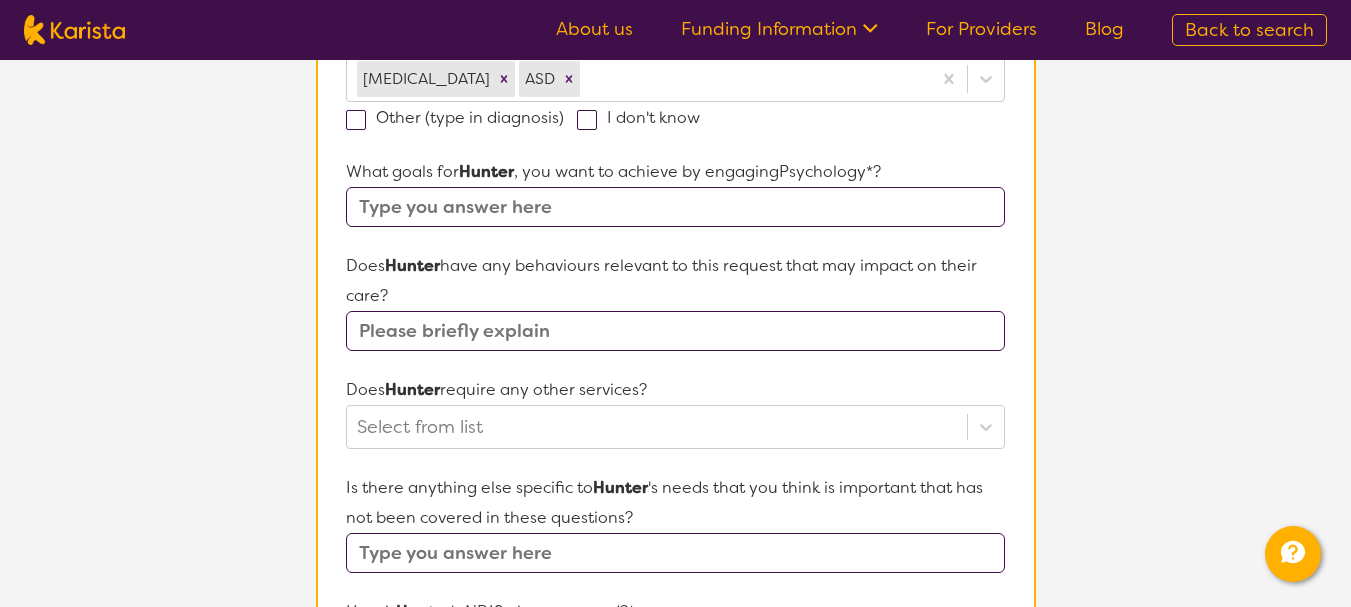 click at bounding box center (356, 120) 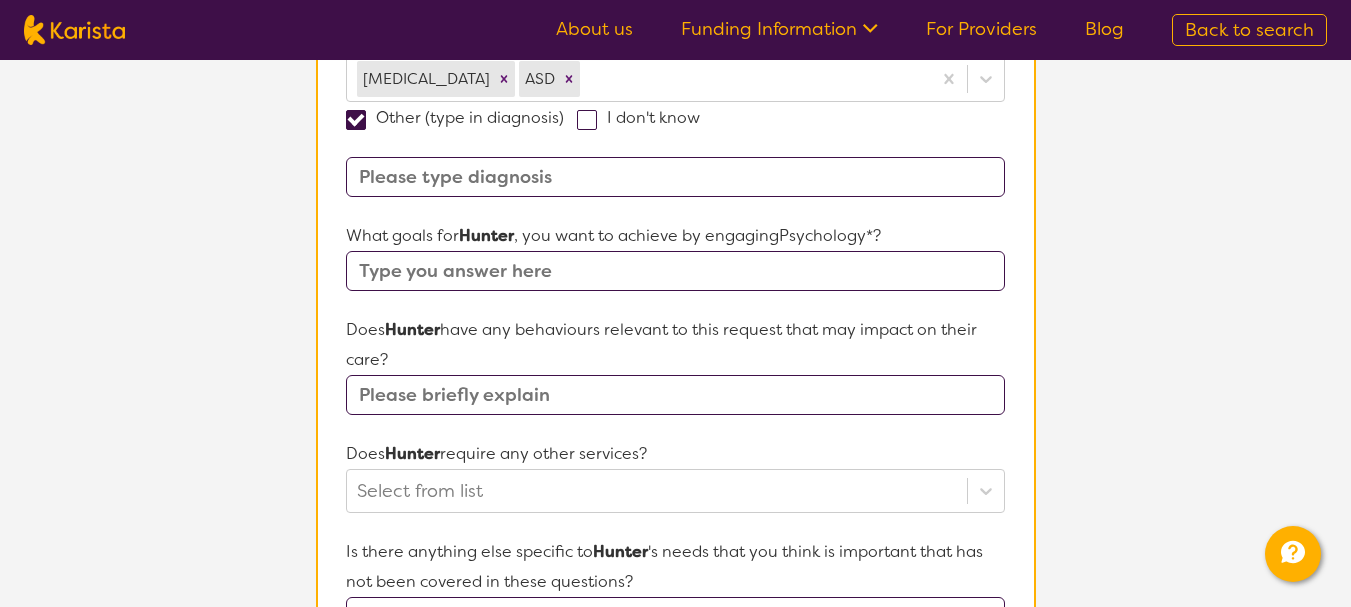 click at bounding box center (675, 177) 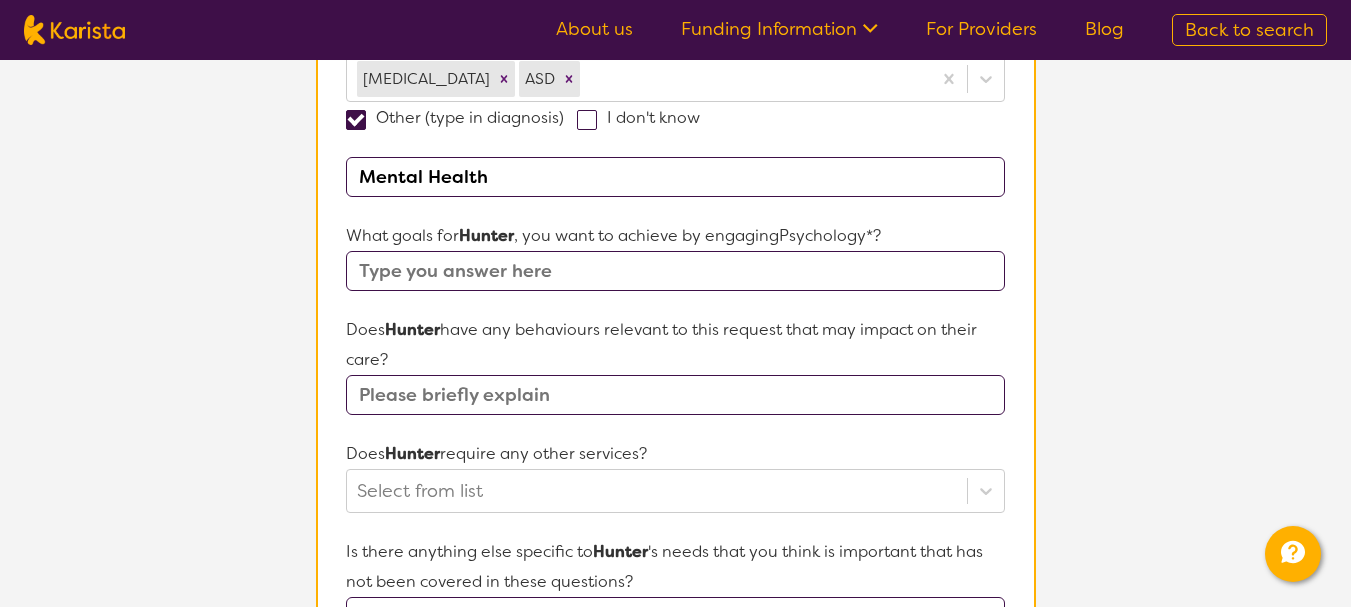 type on "Mental Health" 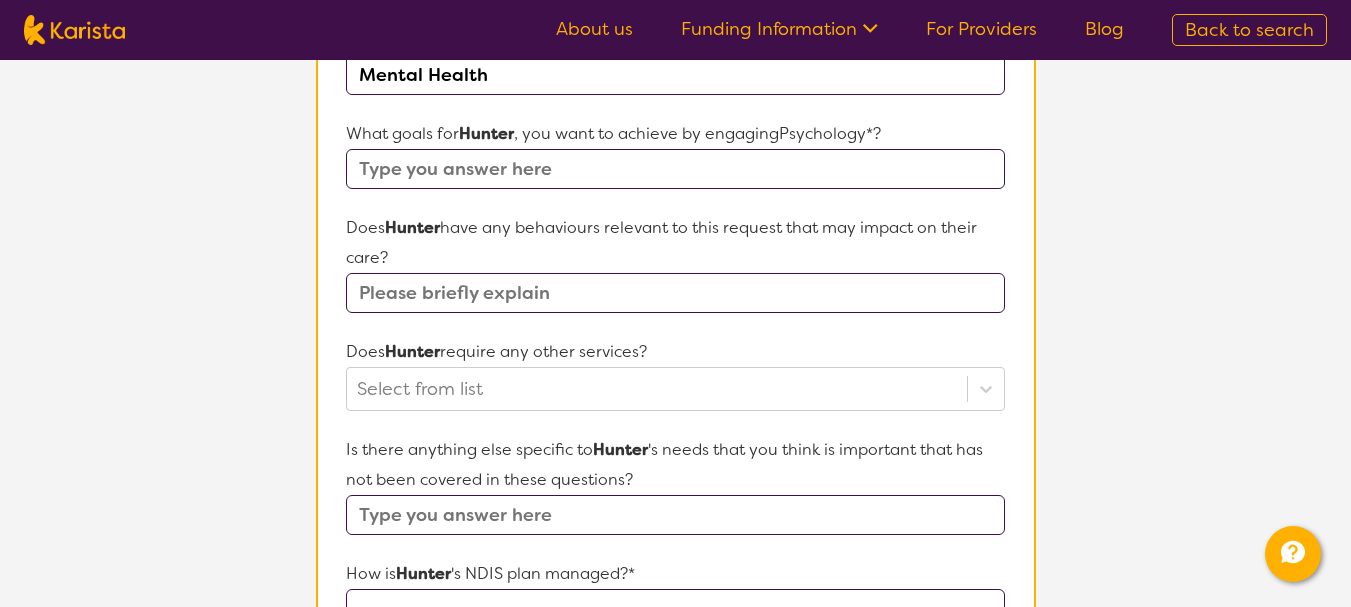 scroll, scrollTop: 686, scrollLeft: 0, axis: vertical 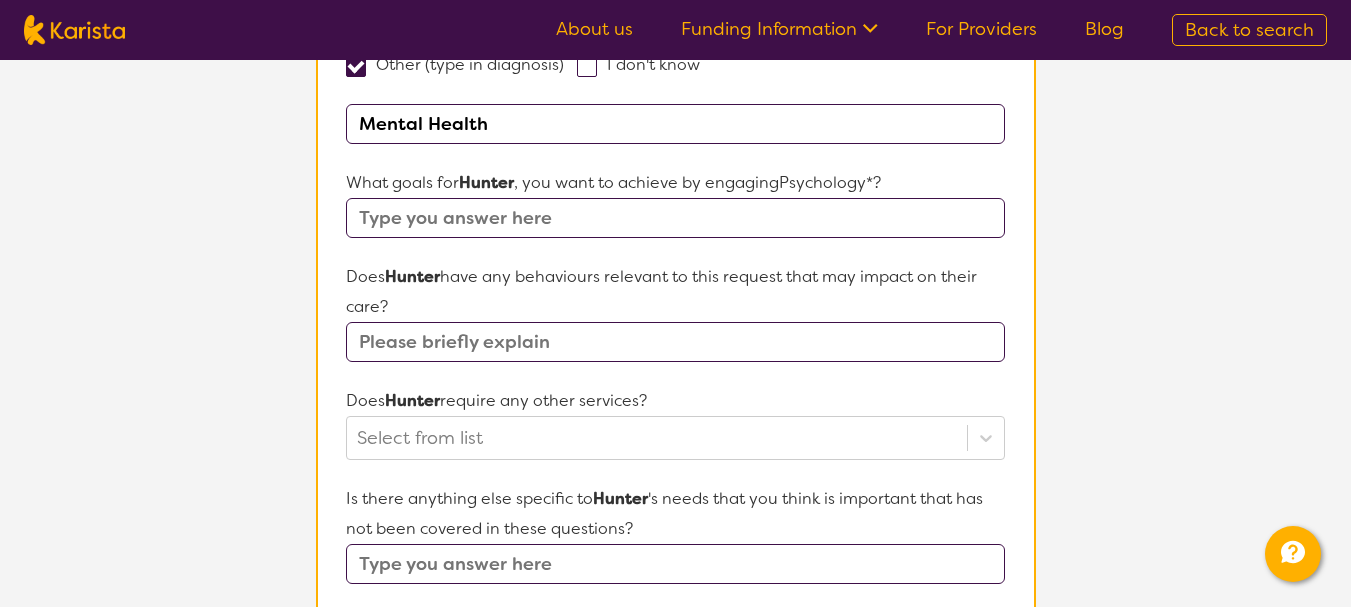 click at bounding box center [675, 218] 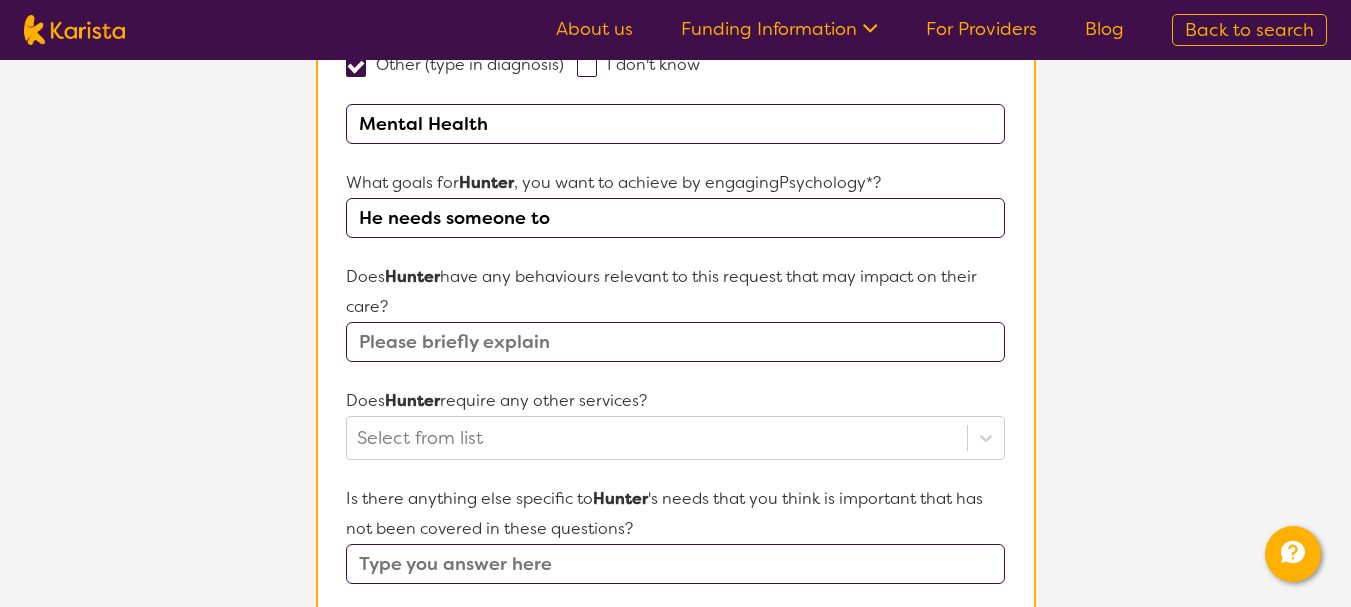 type on "He needs someone to" 